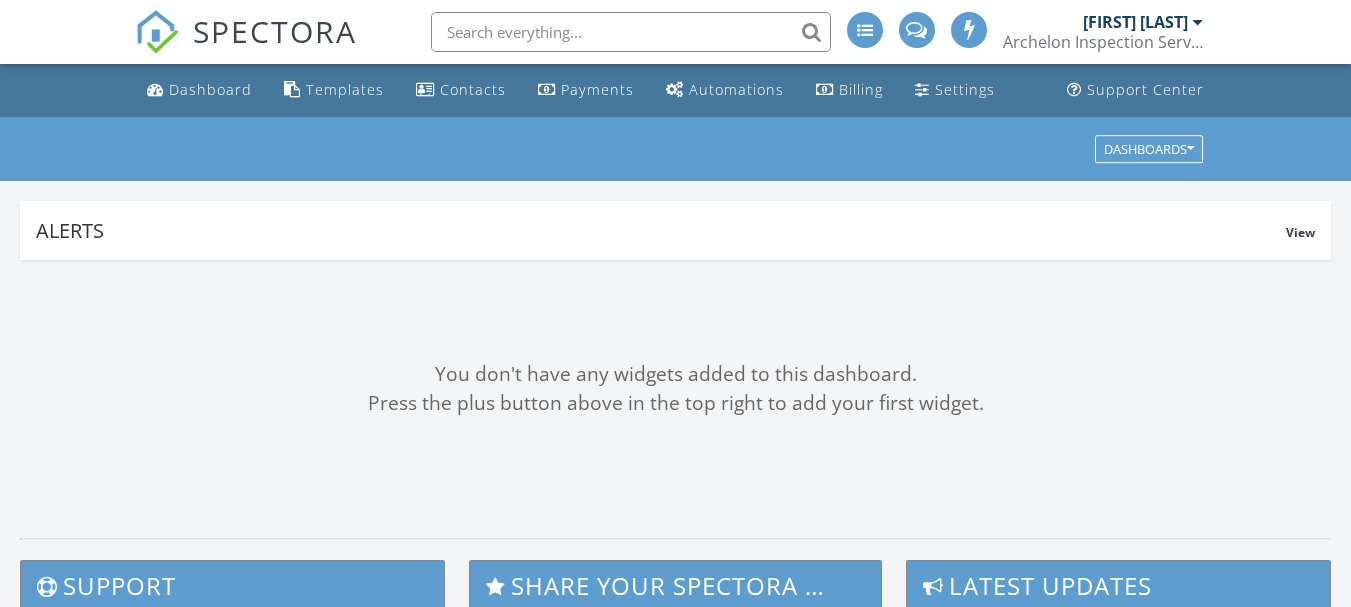 scroll, scrollTop: 0, scrollLeft: 0, axis: both 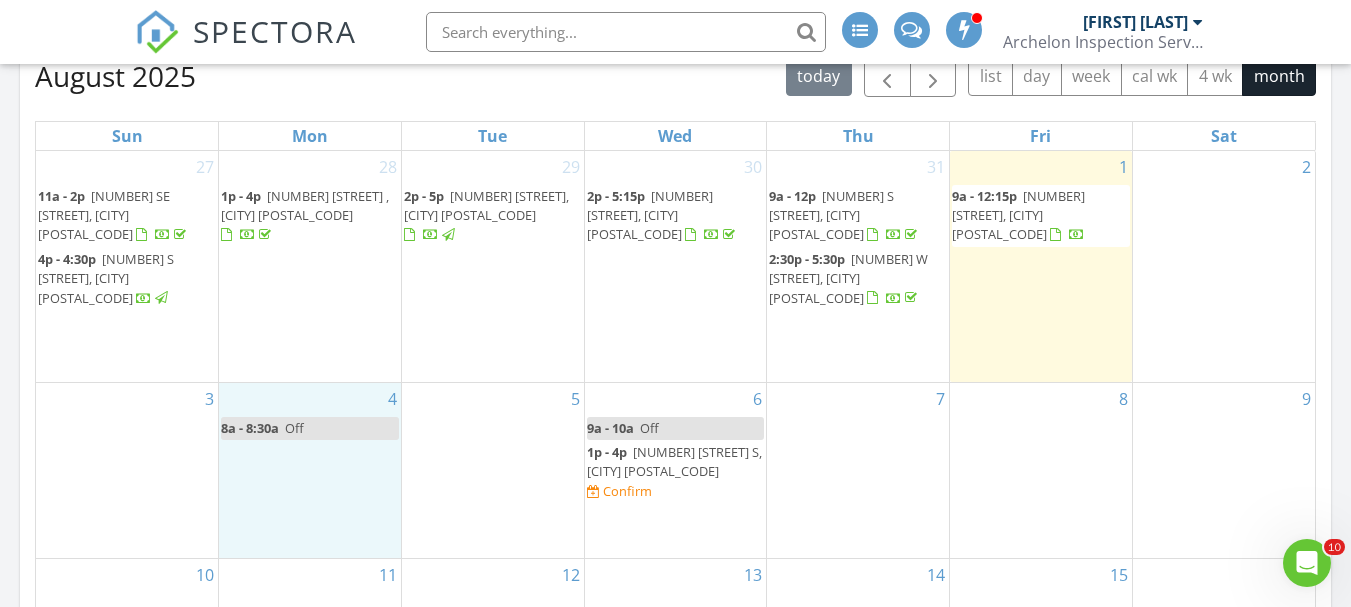 click on "4
8a - 8:30a
Off" at bounding box center [310, 470] 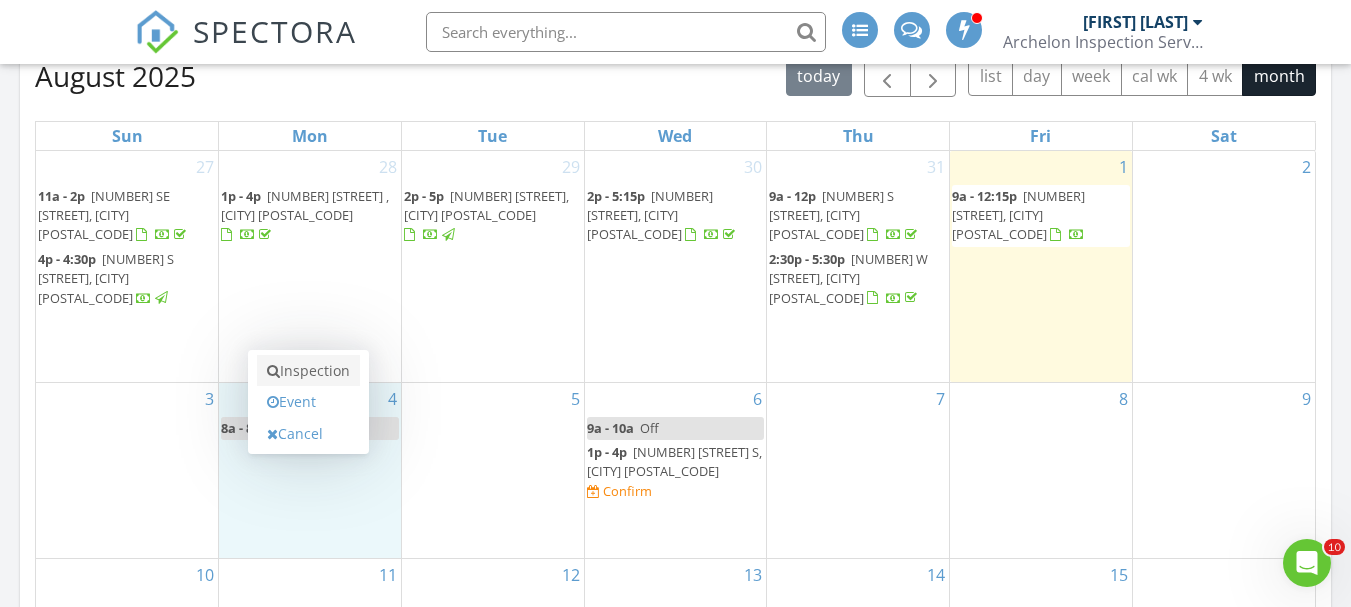 click on "Inspection" at bounding box center (308, 371) 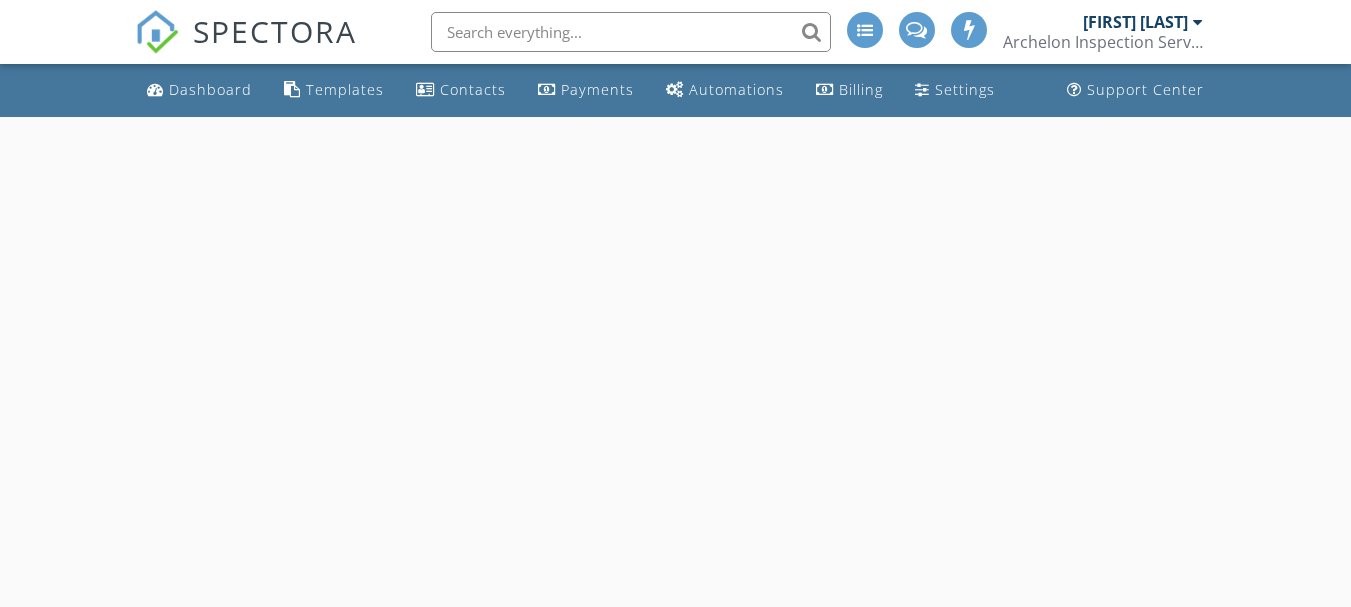 scroll, scrollTop: 0, scrollLeft: 0, axis: both 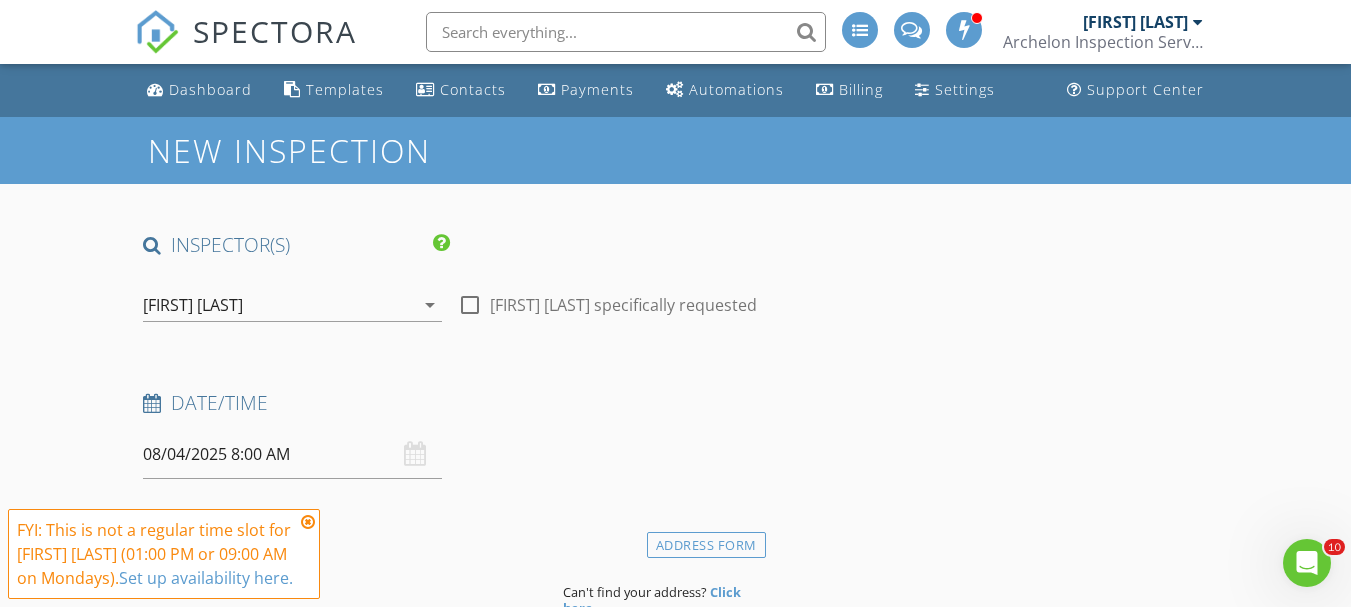 click at bounding box center (308, 522) 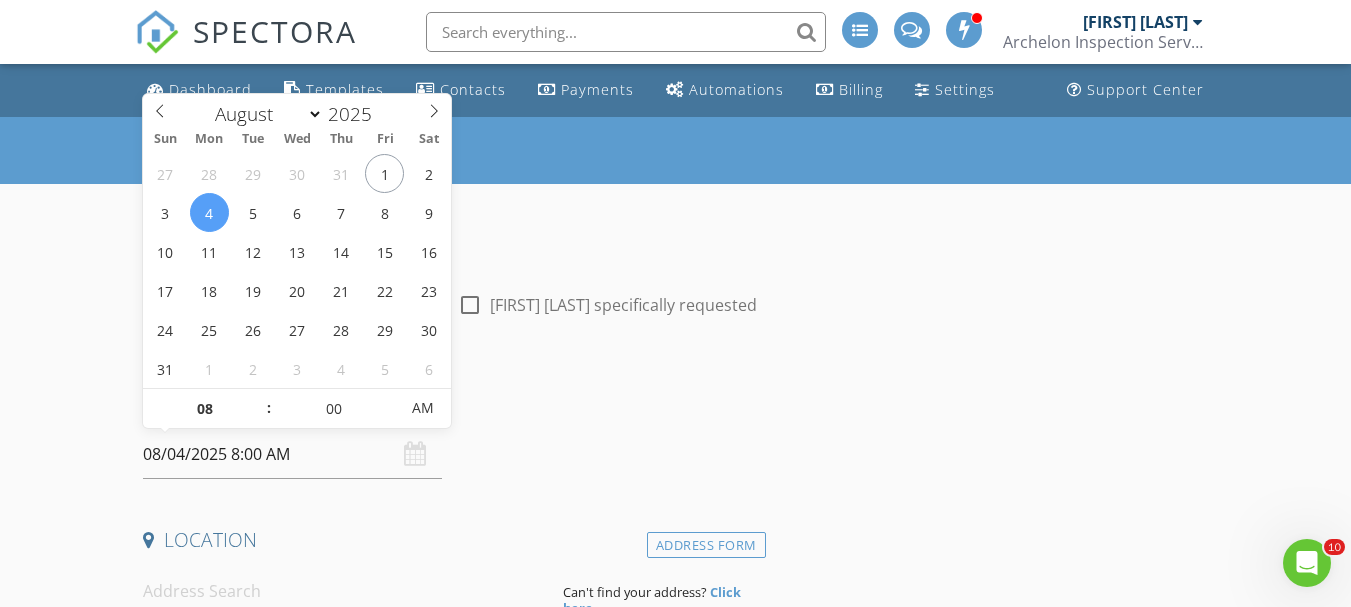 click on "08/04/2025 8:00 AM" at bounding box center (292, 454) 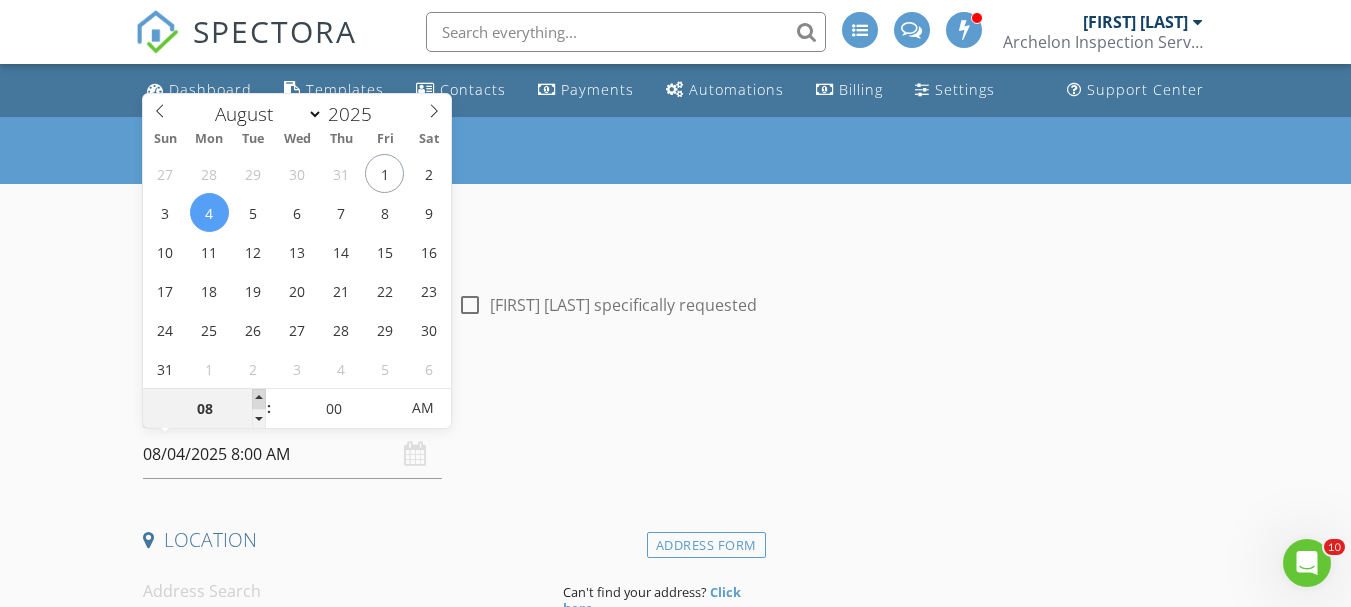 type on "09" 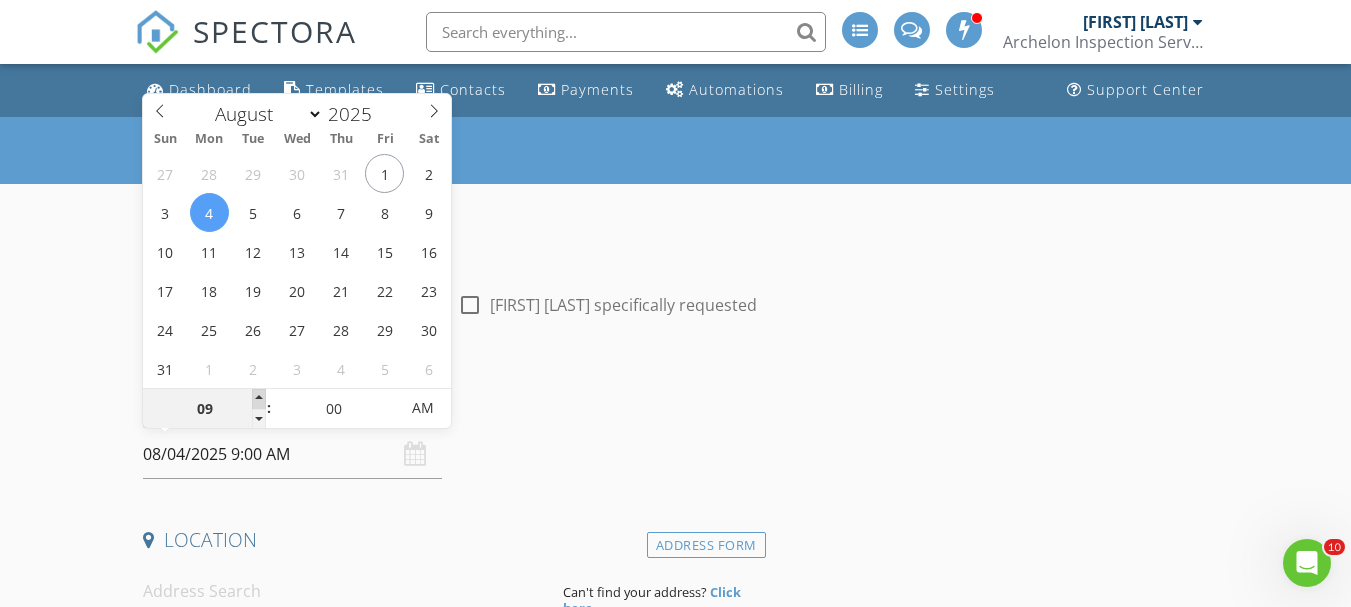 click at bounding box center [259, 399] 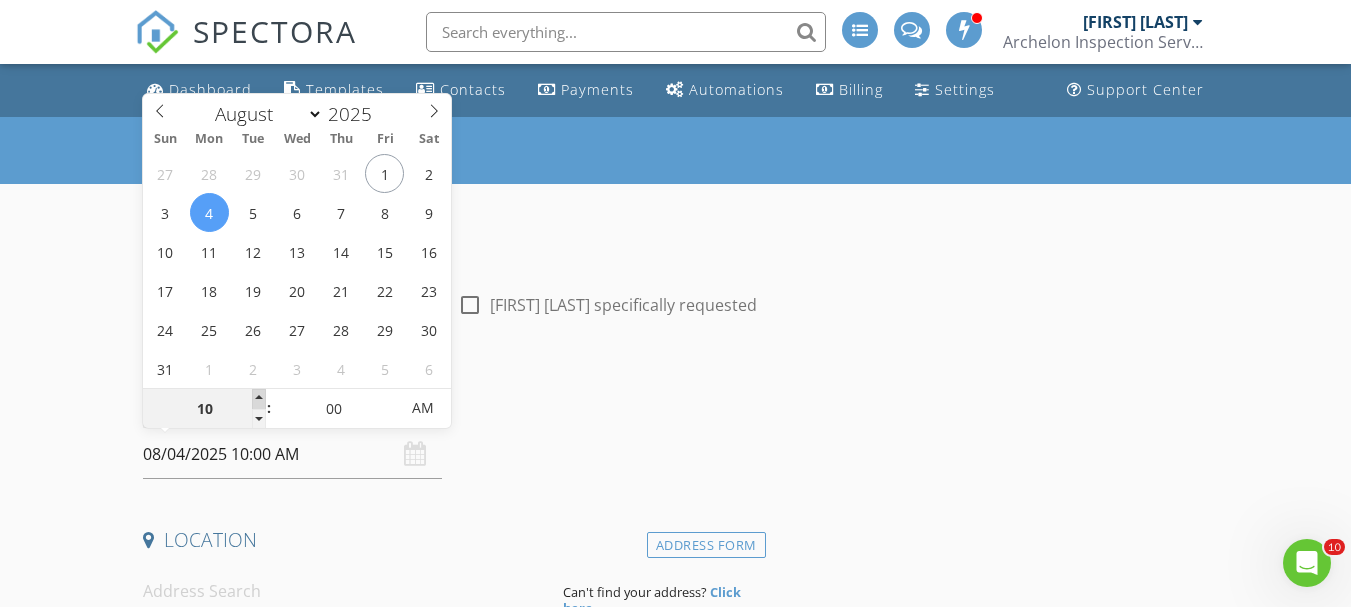 click at bounding box center (259, 399) 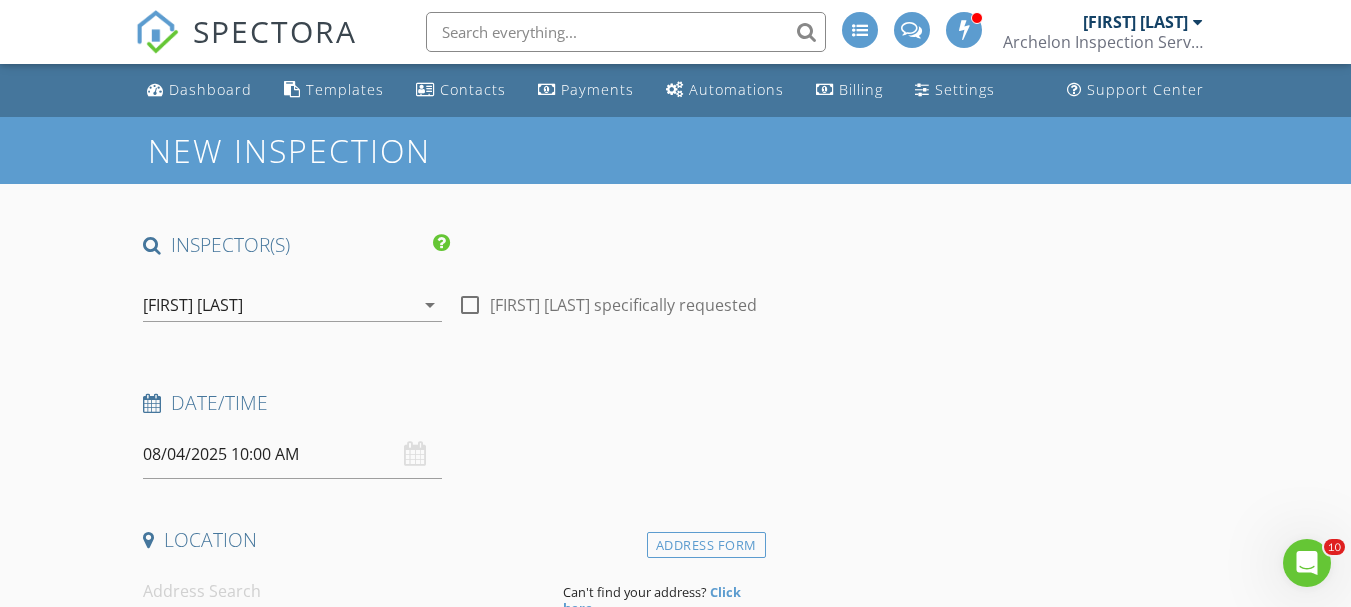 click on "INSPECTOR(S)
check_box   Ryan Davis   PRIMARY   Ryan Davis arrow_drop_down   check_box_outline_blank Ryan Davis specifically requested
Date/Time
08/04/2025 10:00 AM
Location
Address Form       Can't find your address?   Click here.
client
check_box Enable Client CC email for this inspection   Client Search     check_box_outline_blank Client is a Company/Organization     First Name   Last Name   Email   CC Email   Phone           Notes   Private Notes
ADD ADDITIONAL client
SERVICES
check_box_outline_blank   Residential Inspection   Whole Home Inspection check_box_outline_blank   Residential Inspection Over 4500 Sqft   Whole Home Inspection Over 4500 Sqft check_box_outline_blank   Condo Inspection   Condominium Inspection, Limited to No Observations On Roof, Mechanical, Exterior" at bounding box center [450, 1697] 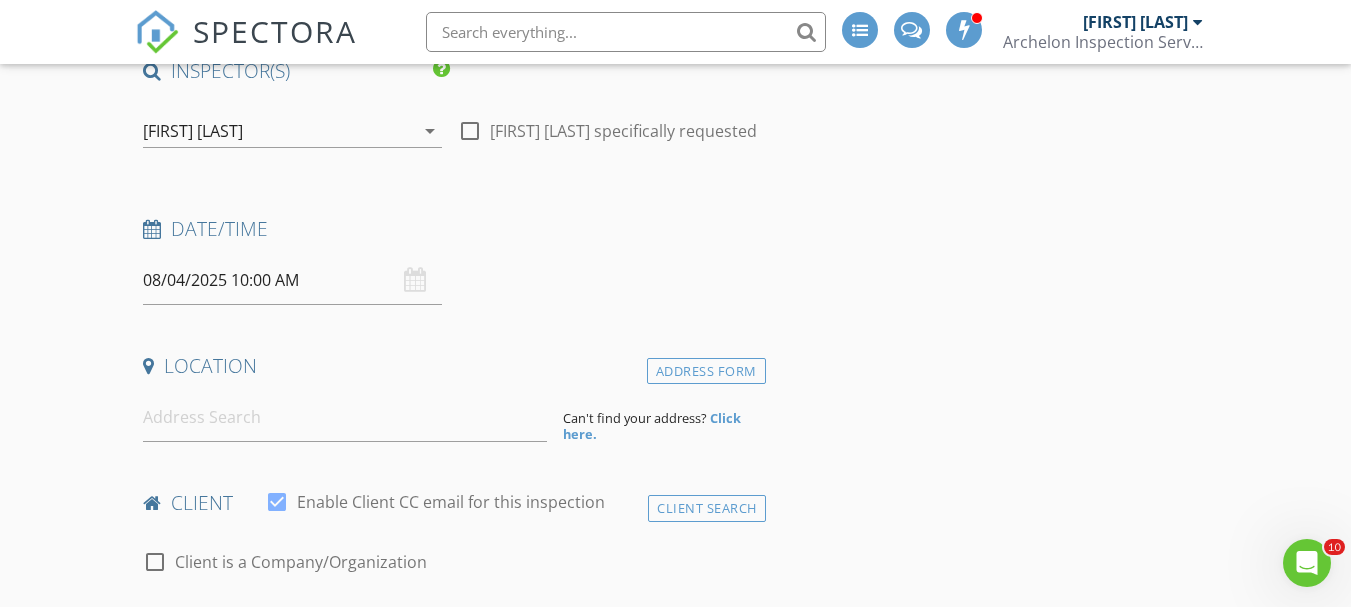 scroll, scrollTop: 200, scrollLeft: 0, axis: vertical 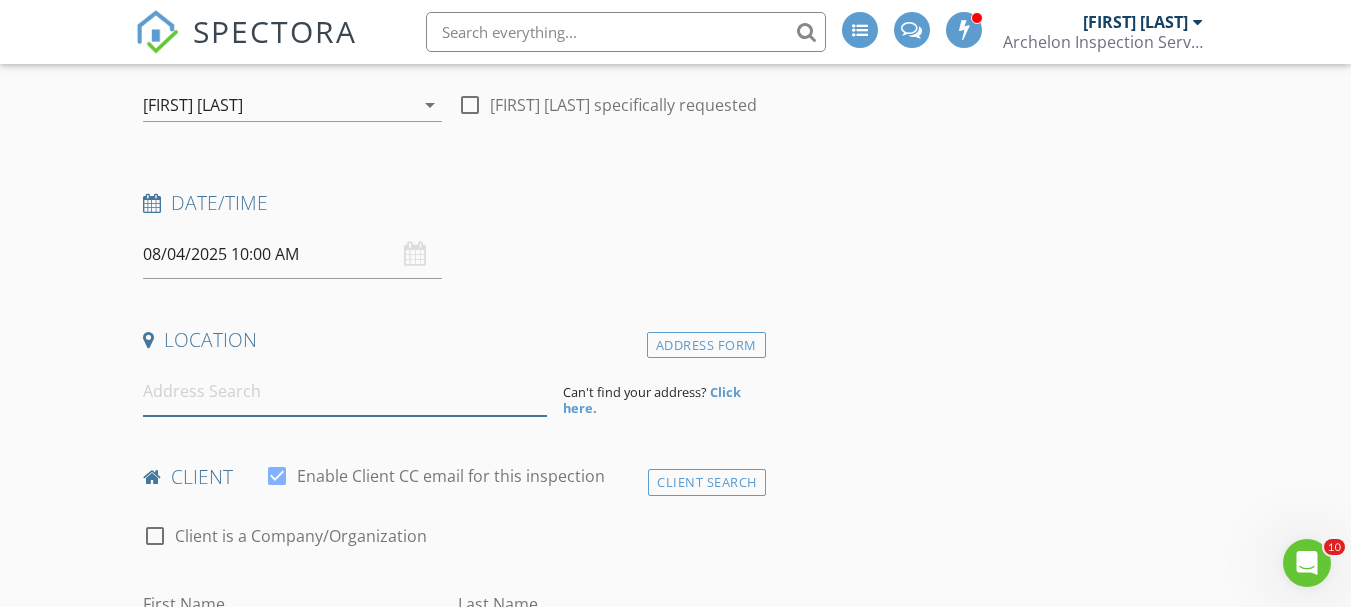 click at bounding box center [345, 391] 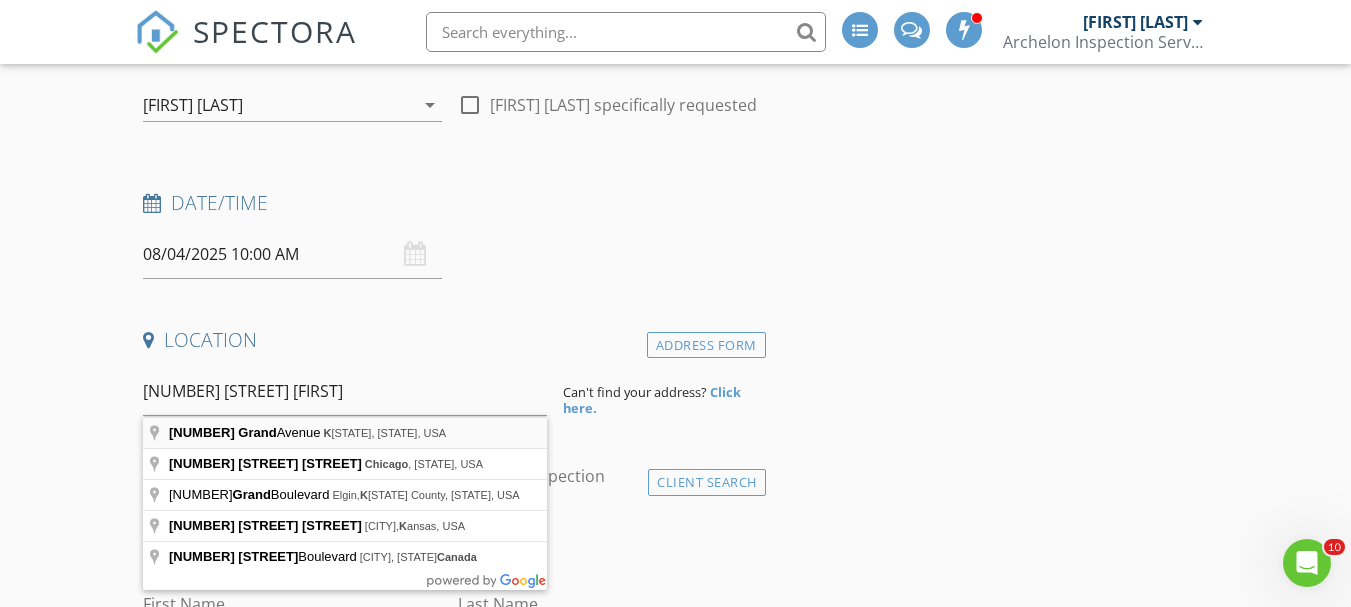 type on "5122 Grand Avenue, Kansas City, MO, USA" 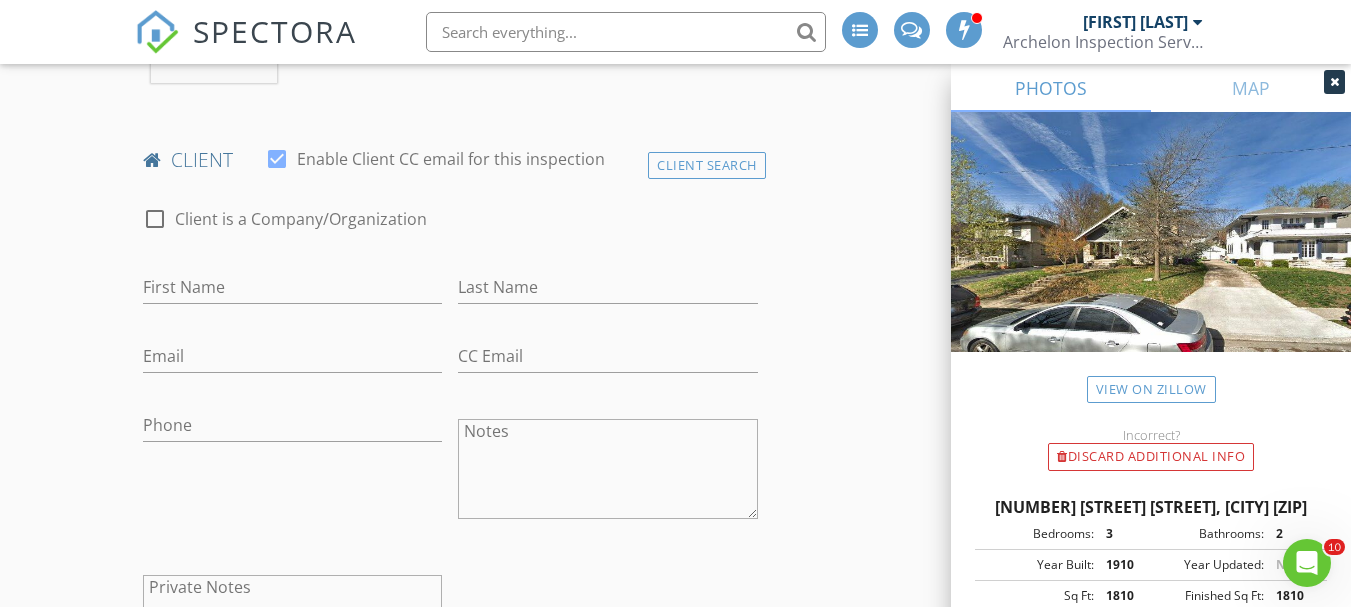 scroll, scrollTop: 900, scrollLeft: 0, axis: vertical 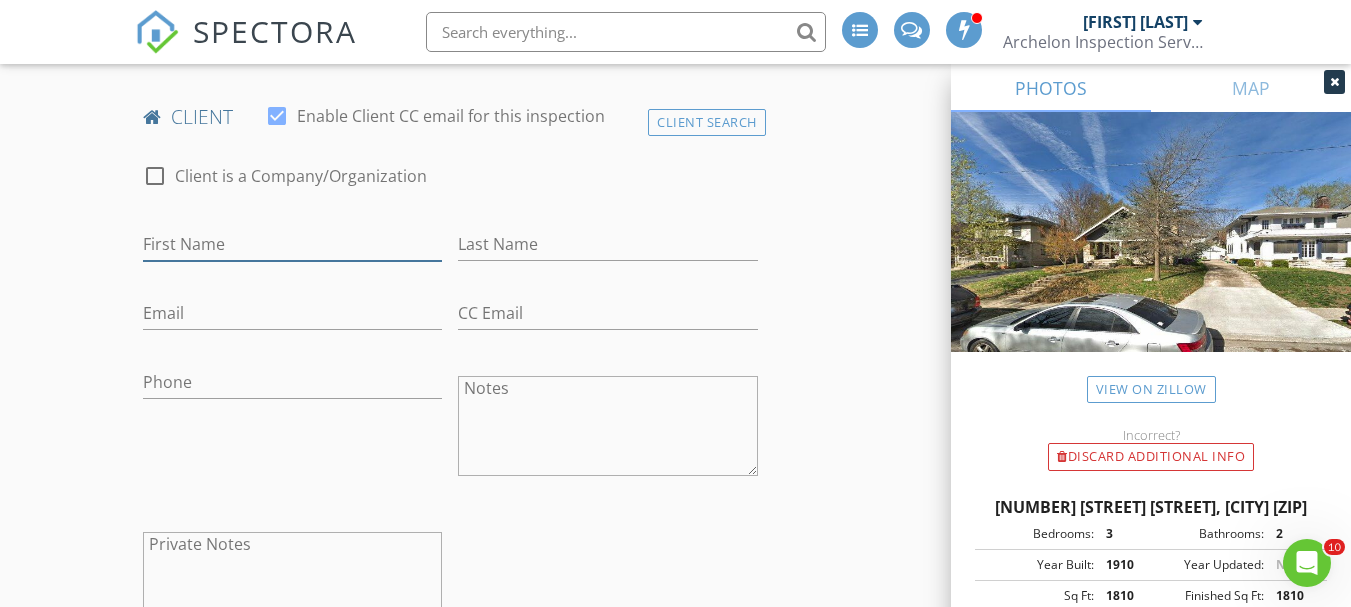 click on "First Name" at bounding box center (292, 244) 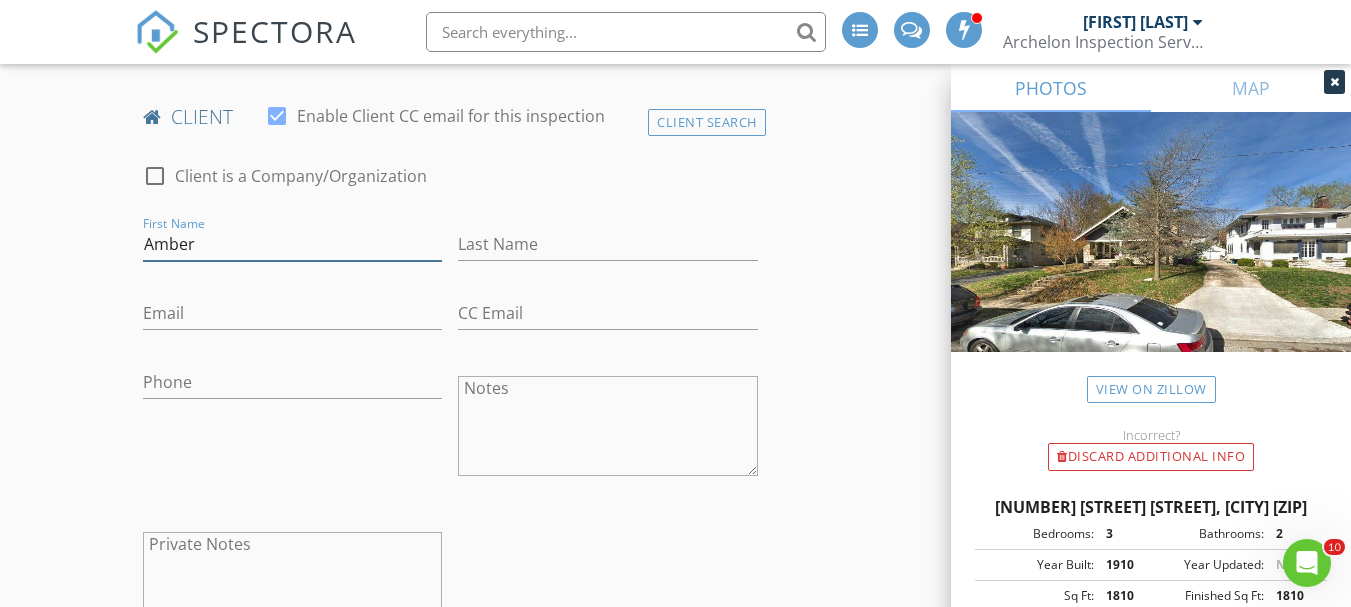 type on "Amber" 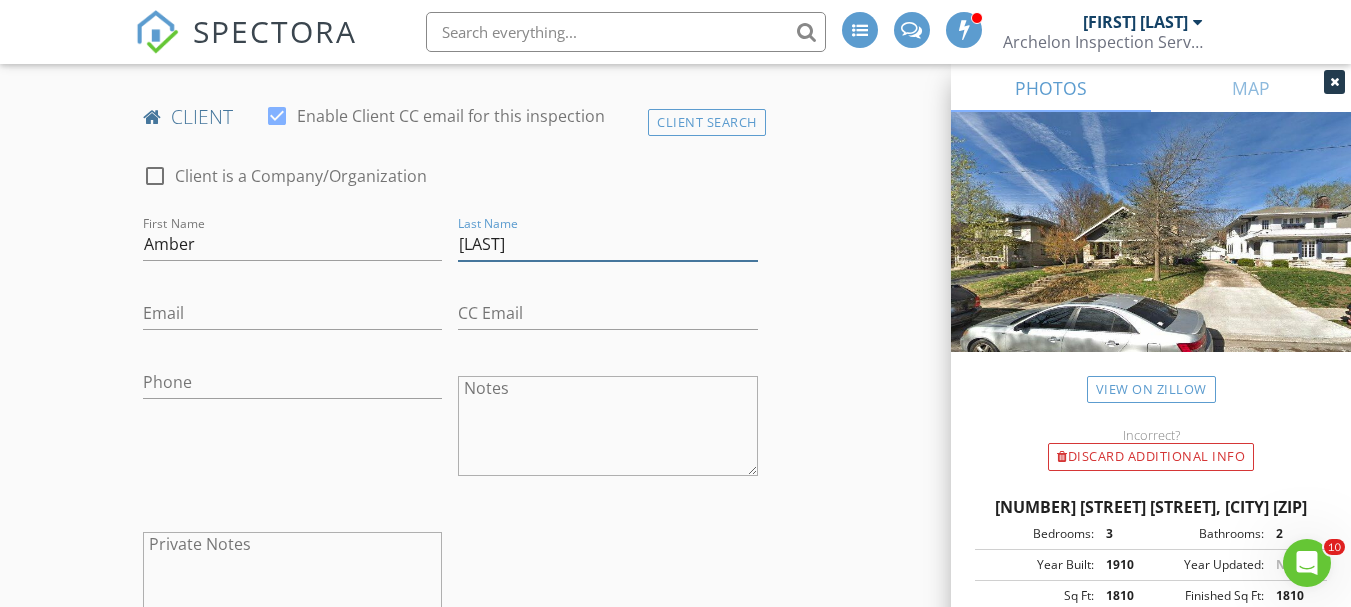 type on "Dennison" 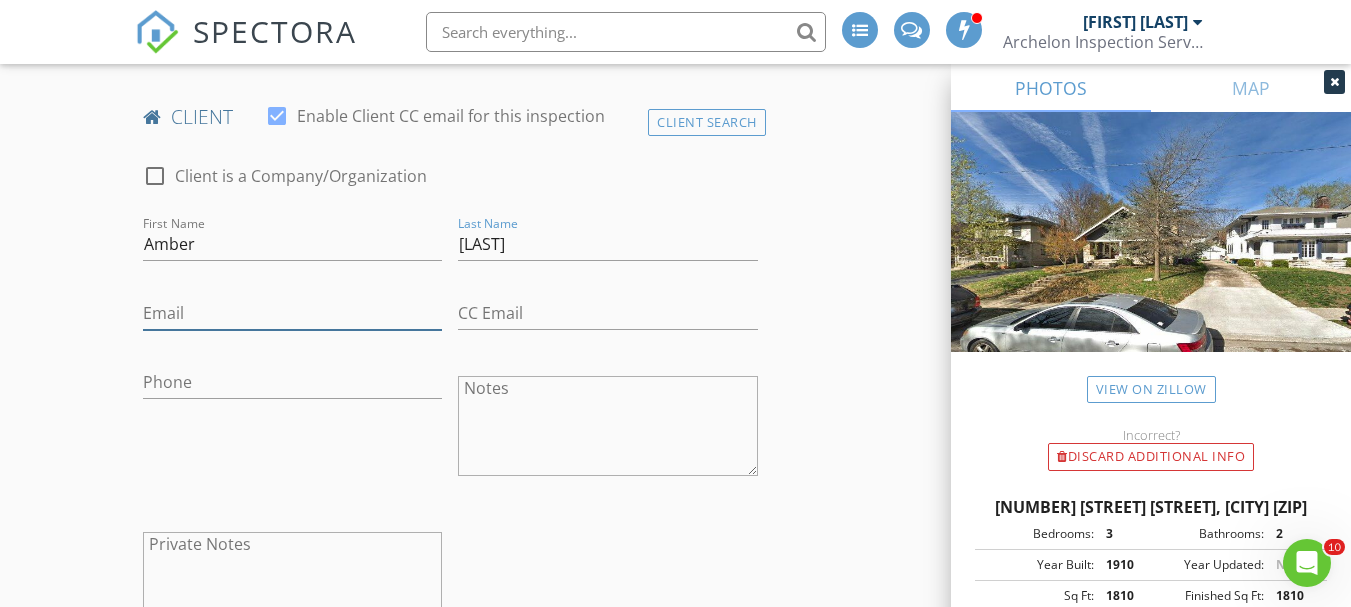 click on "Email" at bounding box center (292, 313) 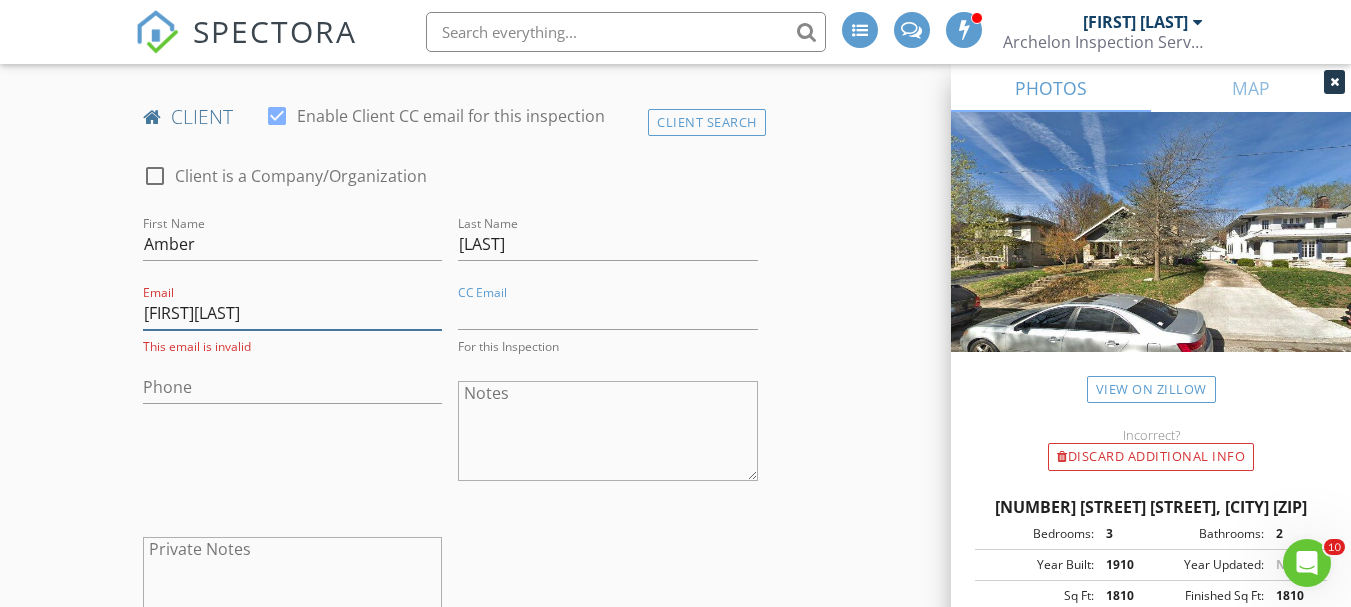 click on "AeDennison" at bounding box center [292, 313] 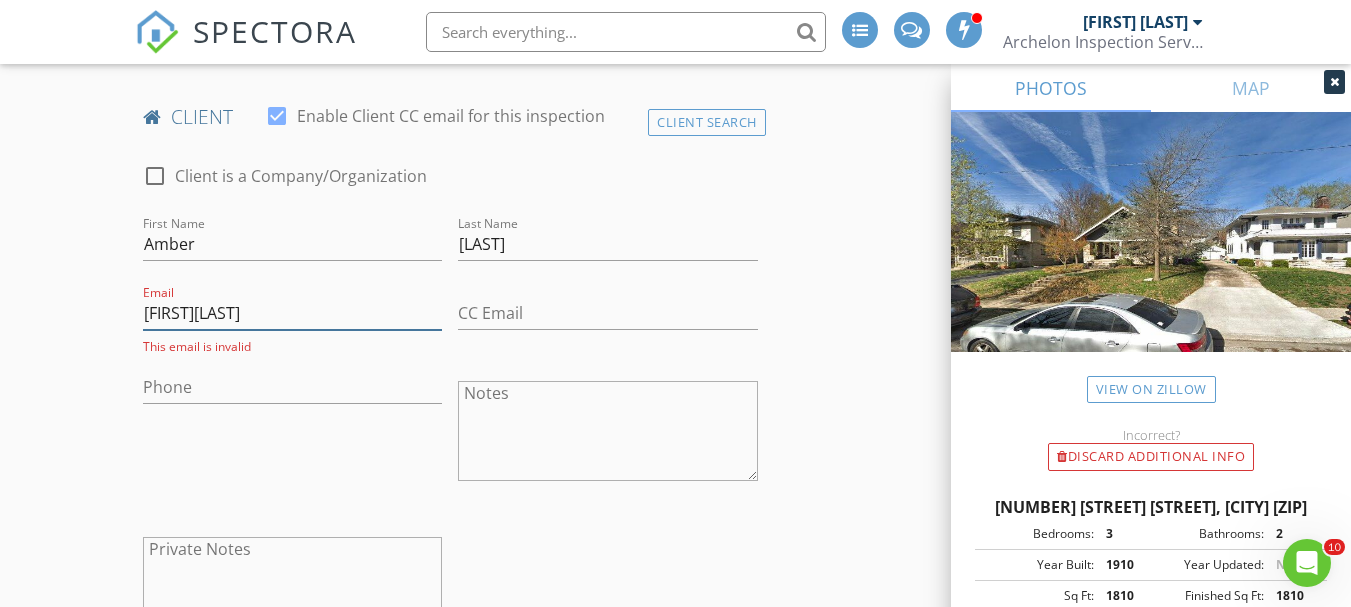 click on "AeDnnison" at bounding box center (292, 313) 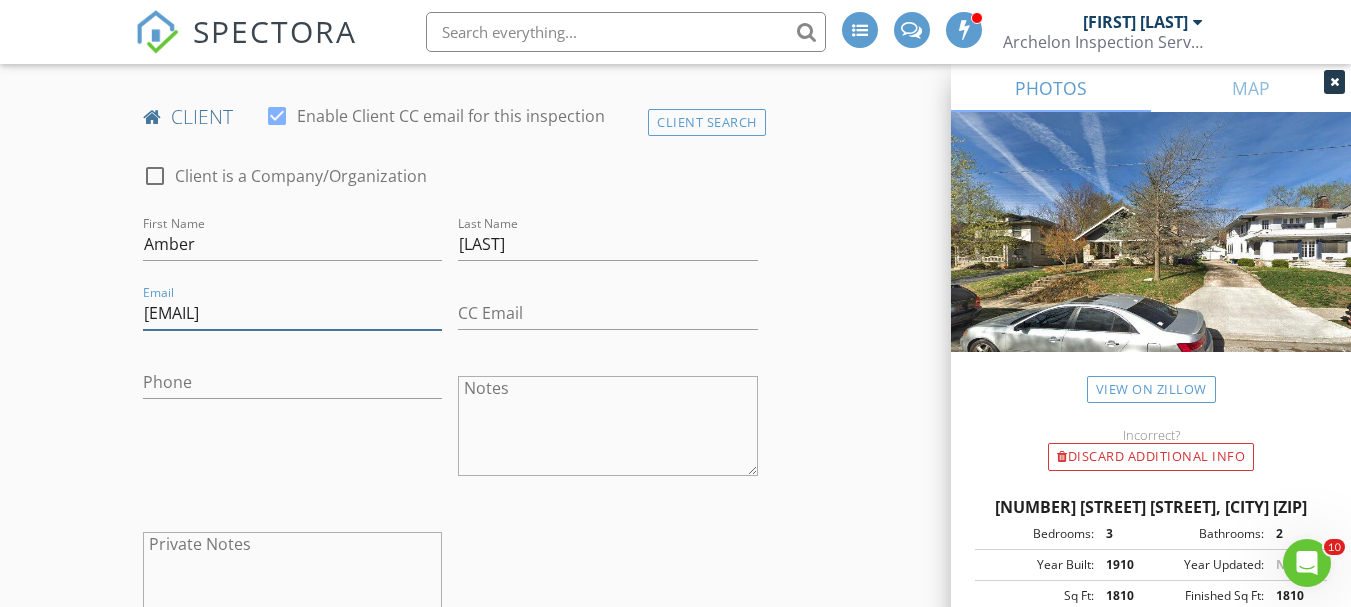 type on "AeDennison@sbcglobal.net" 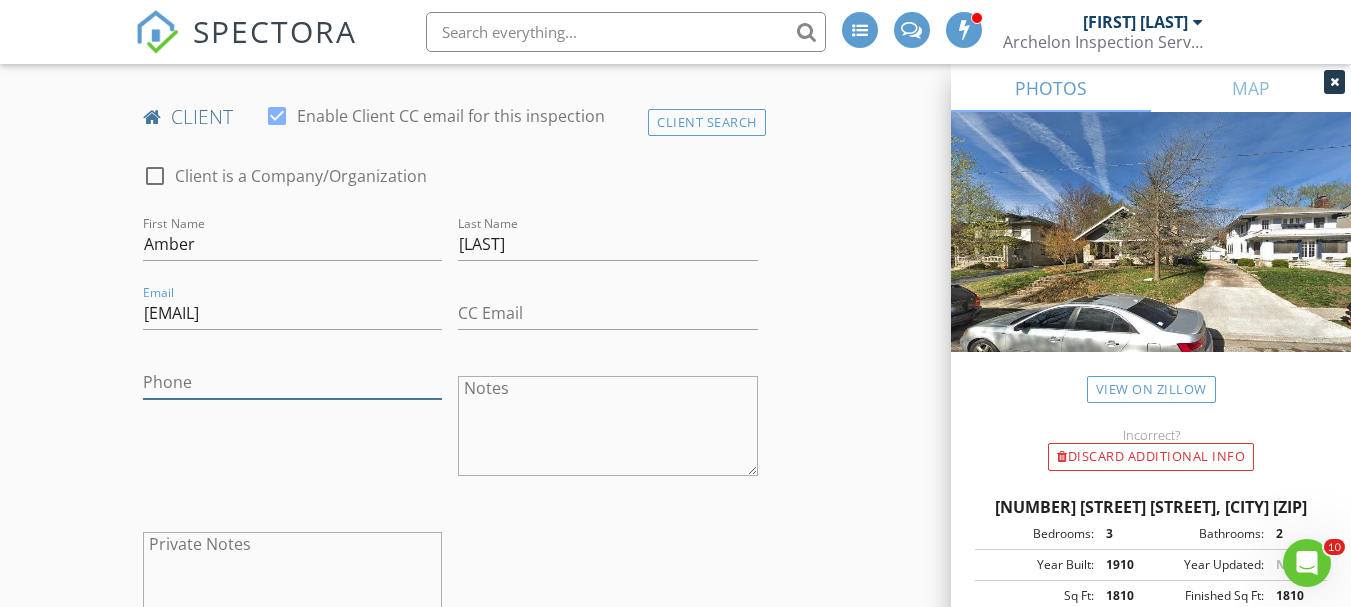 click on "Phone" at bounding box center (292, 382) 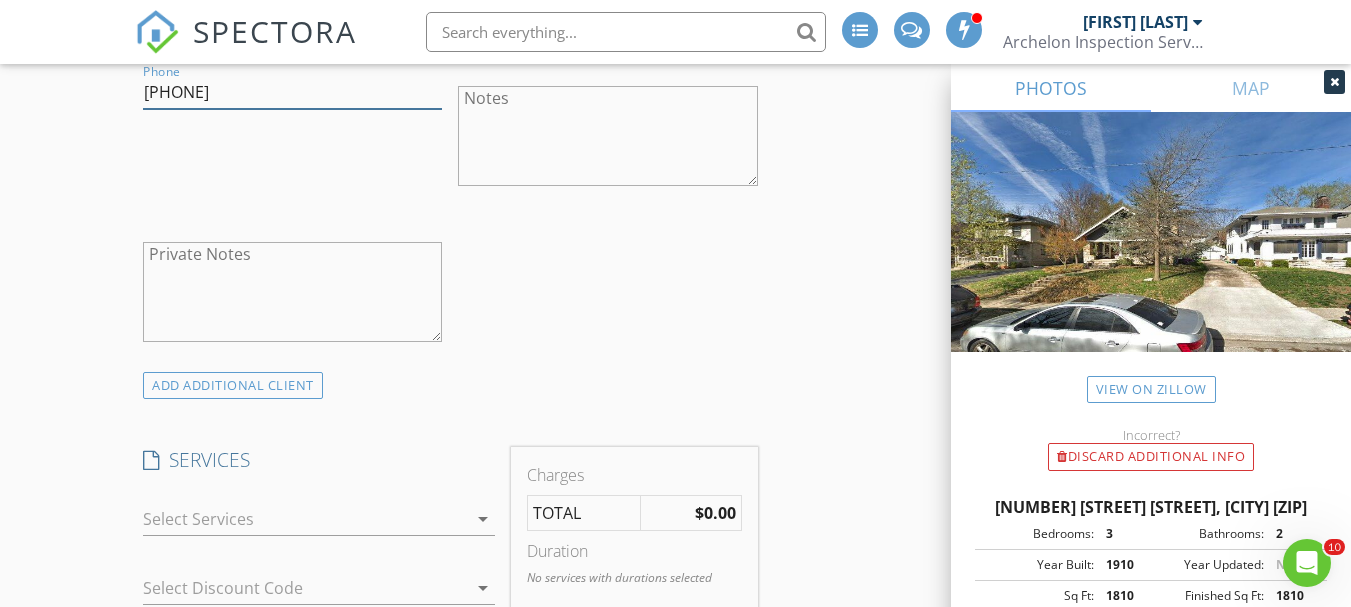 scroll, scrollTop: 1400, scrollLeft: 0, axis: vertical 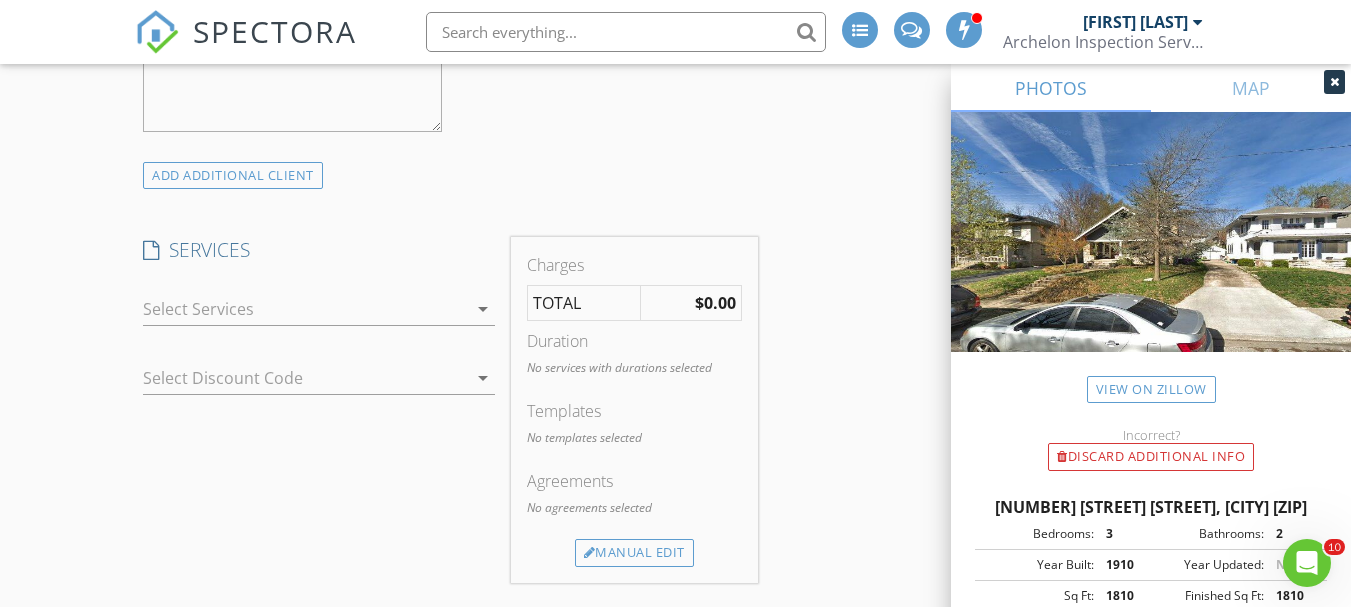 type on "314-606-7129" 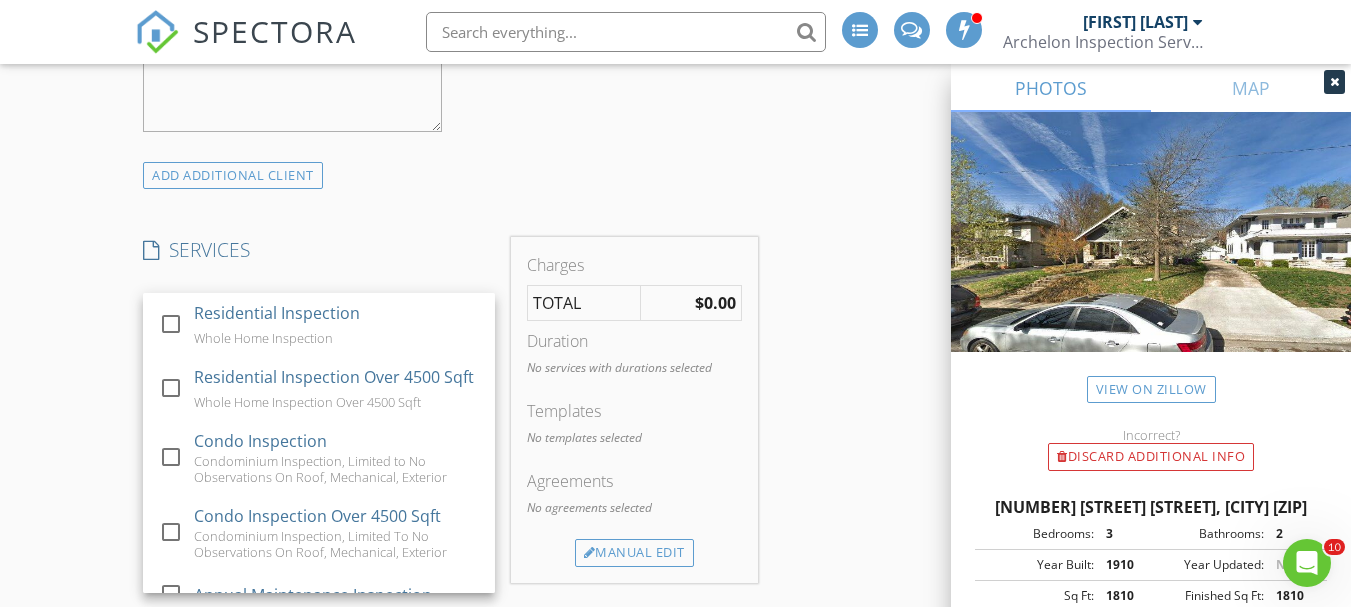 click at bounding box center (171, 324) 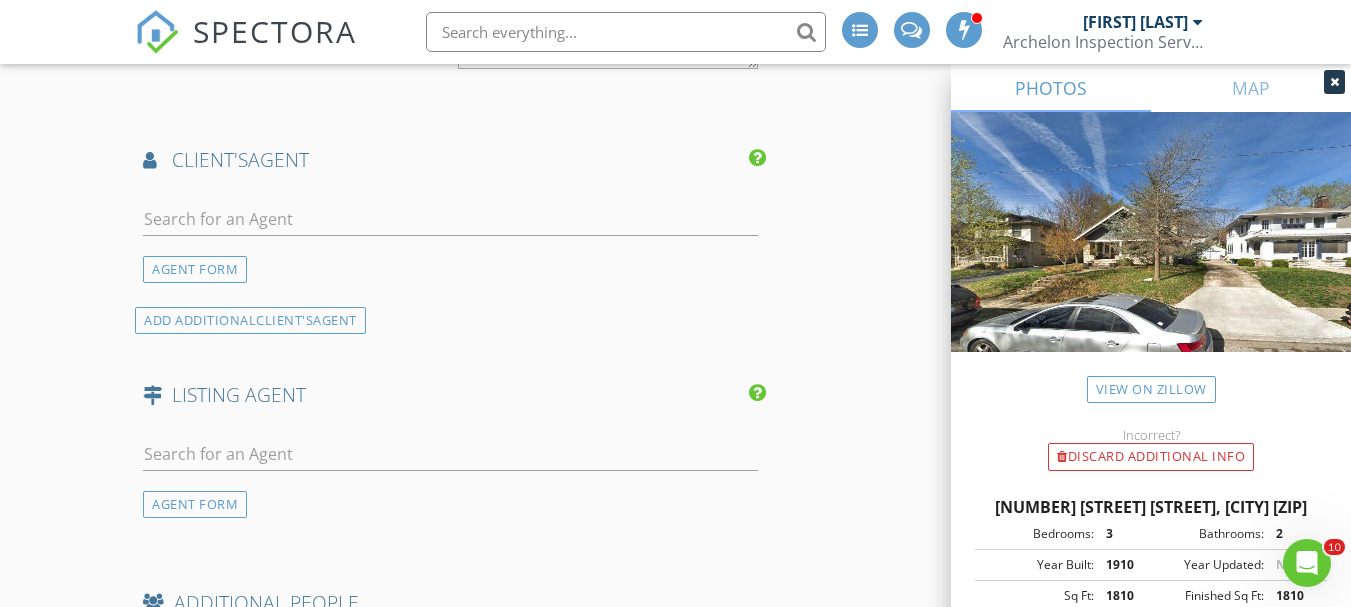 scroll, scrollTop: 2300, scrollLeft: 0, axis: vertical 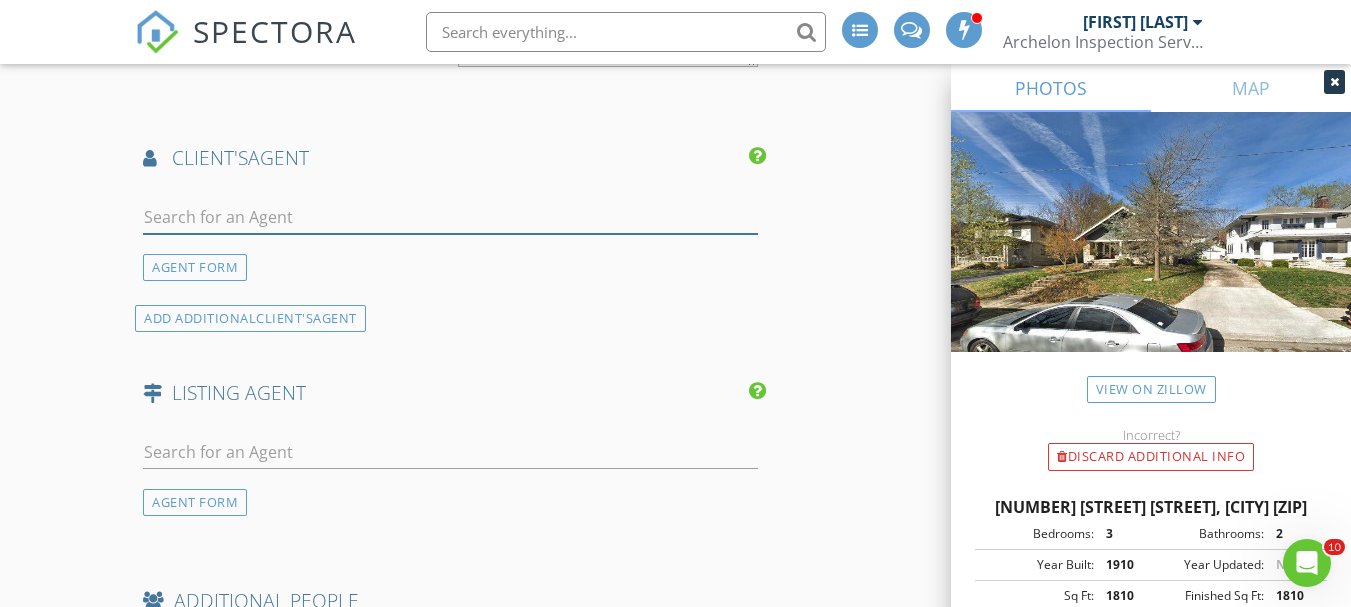click at bounding box center [450, 217] 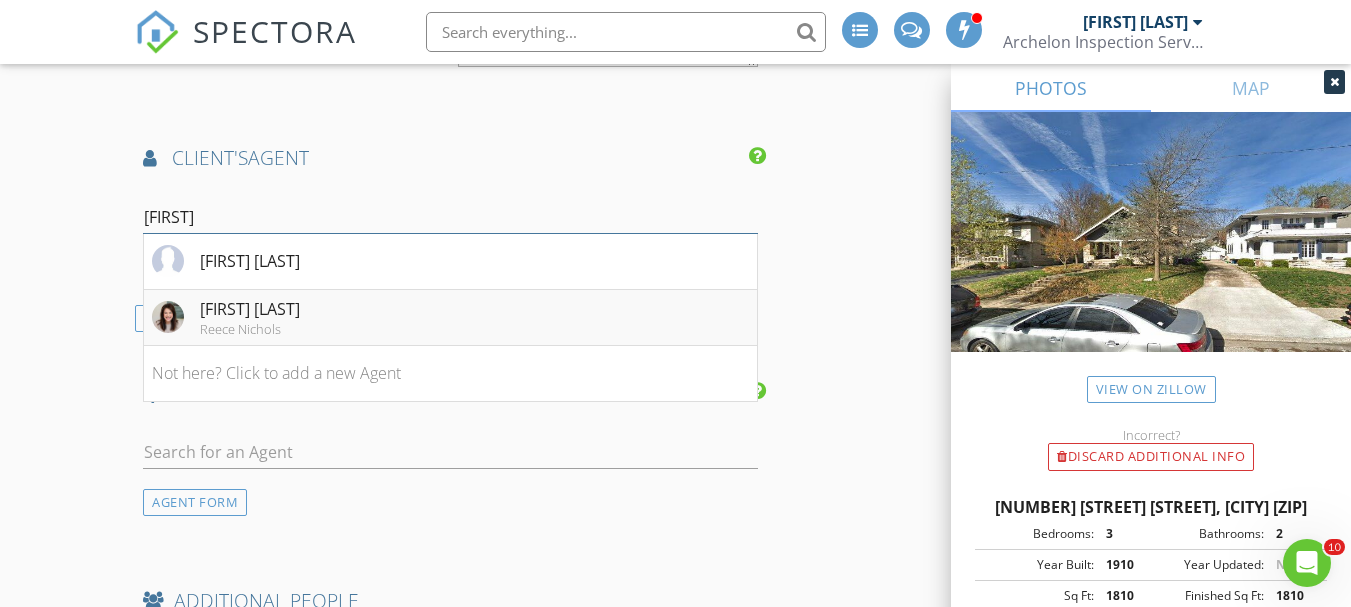 type on "kathl" 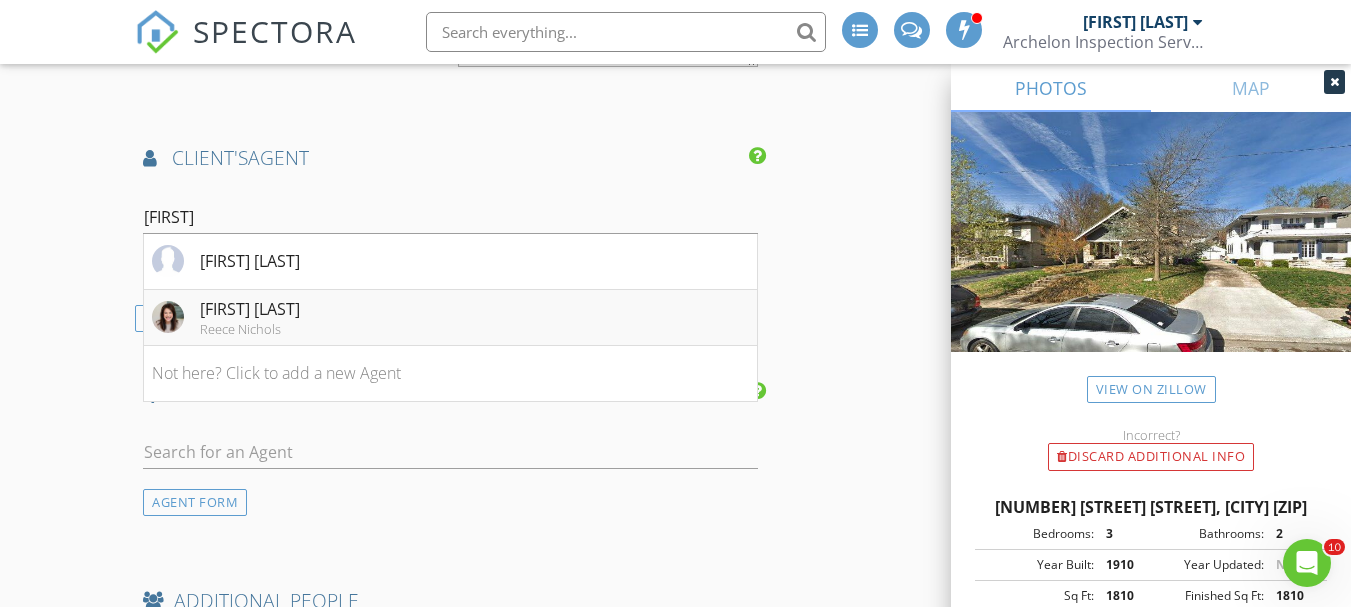 click on "[FIRST] [LAST]" at bounding box center (250, 309) 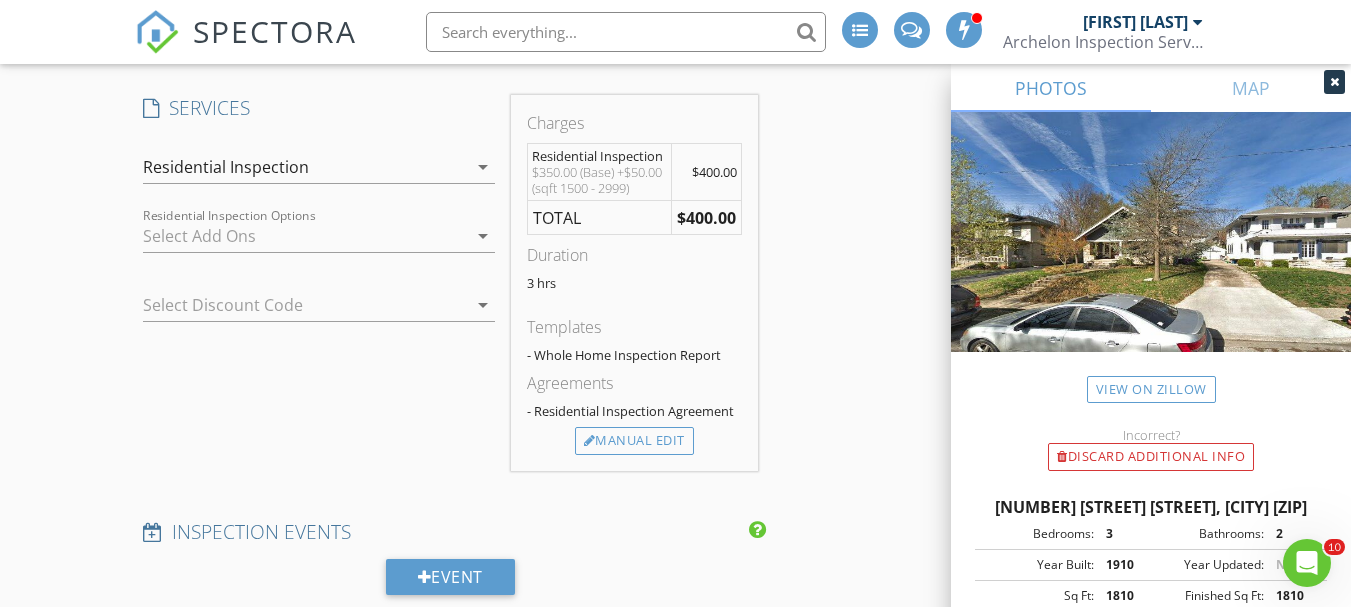 scroll, scrollTop: 1462, scrollLeft: 0, axis: vertical 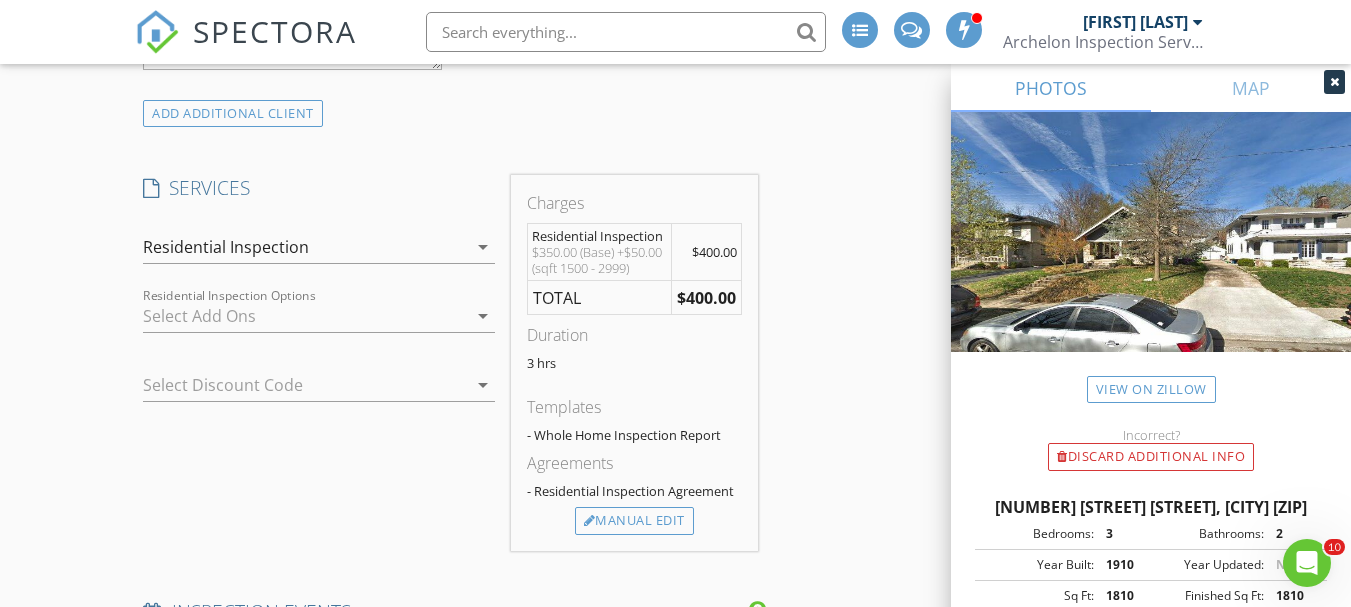 click at bounding box center (305, 316) 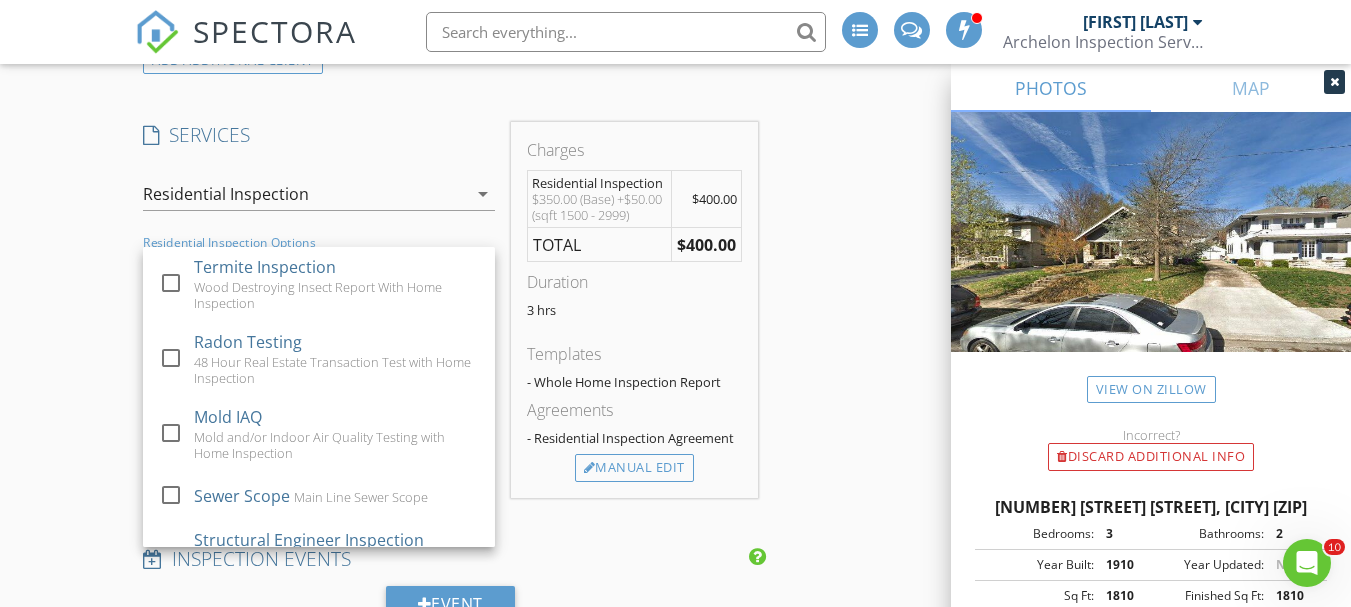 scroll, scrollTop: 1562, scrollLeft: 0, axis: vertical 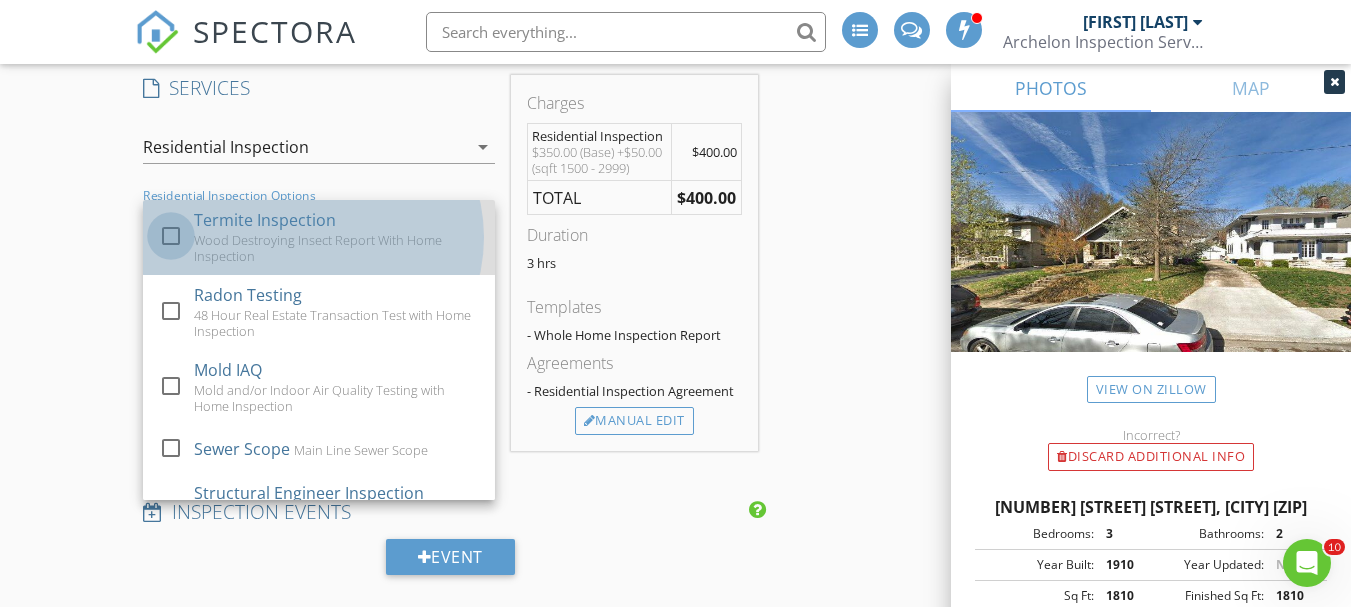 click at bounding box center (171, 236) 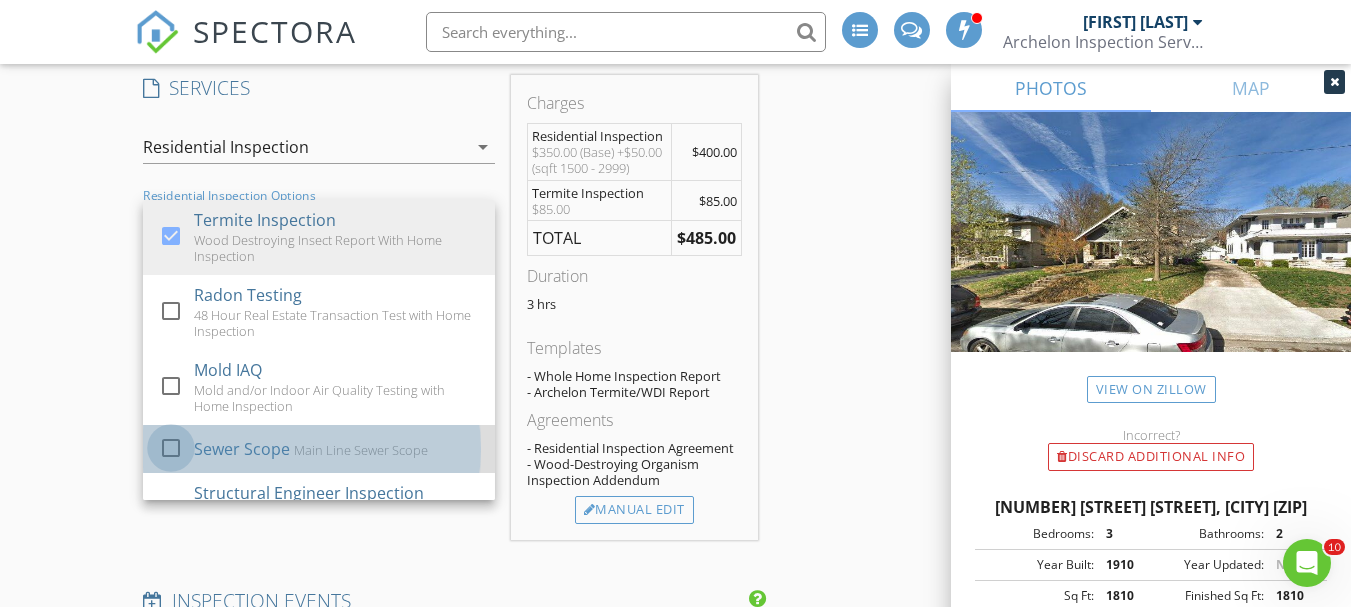 click at bounding box center (171, 448) 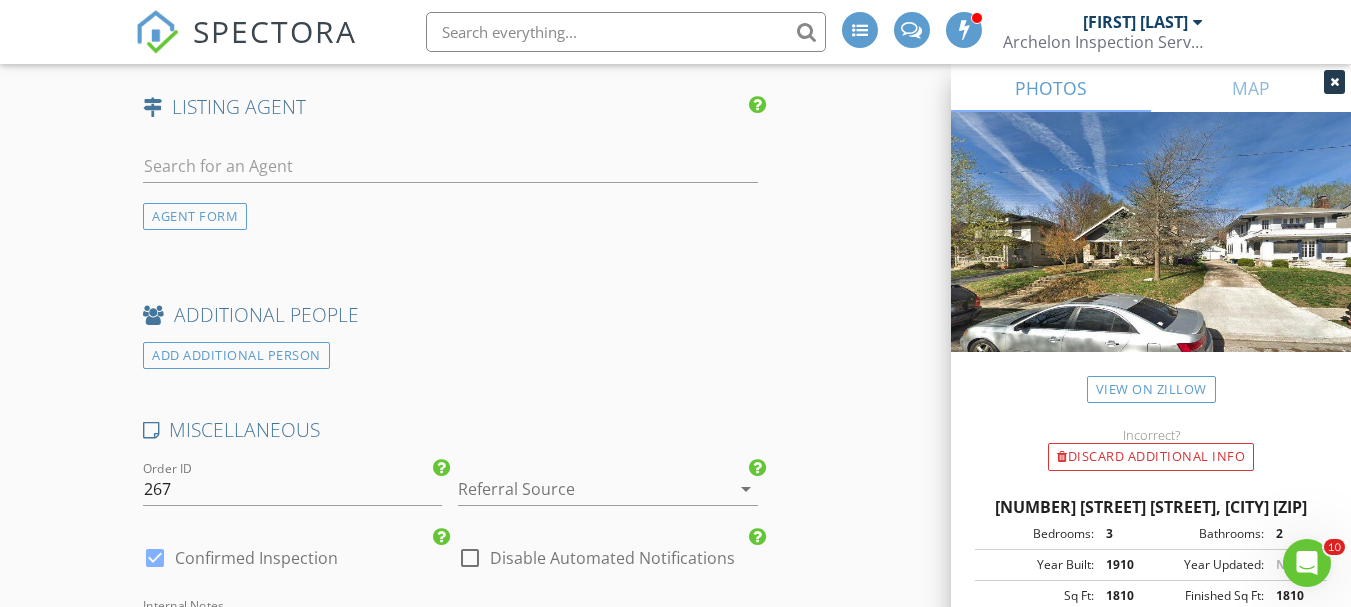 scroll, scrollTop: 3362, scrollLeft: 0, axis: vertical 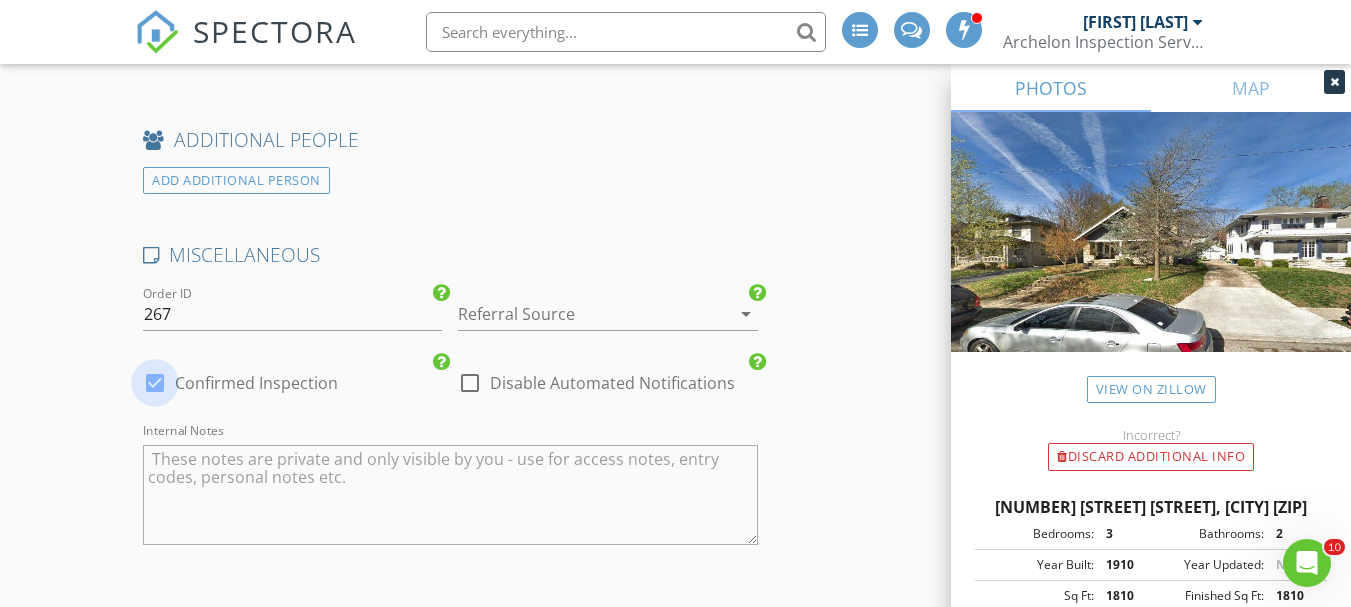 click at bounding box center [155, 383] 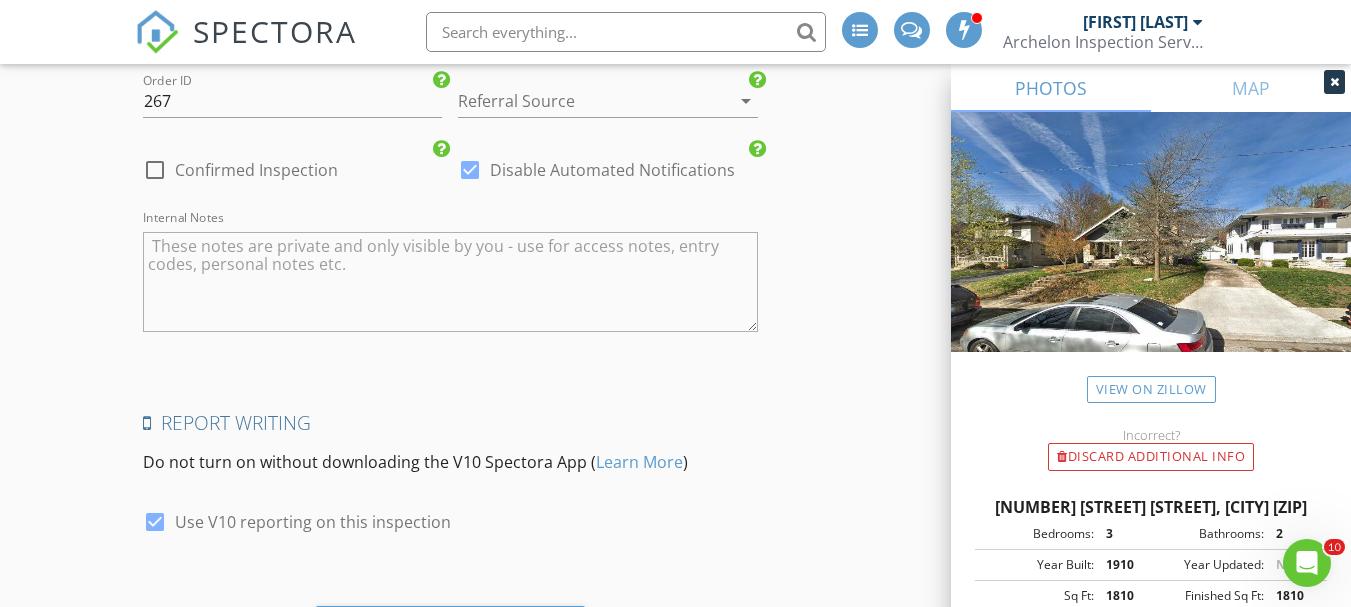 scroll, scrollTop: 3707, scrollLeft: 0, axis: vertical 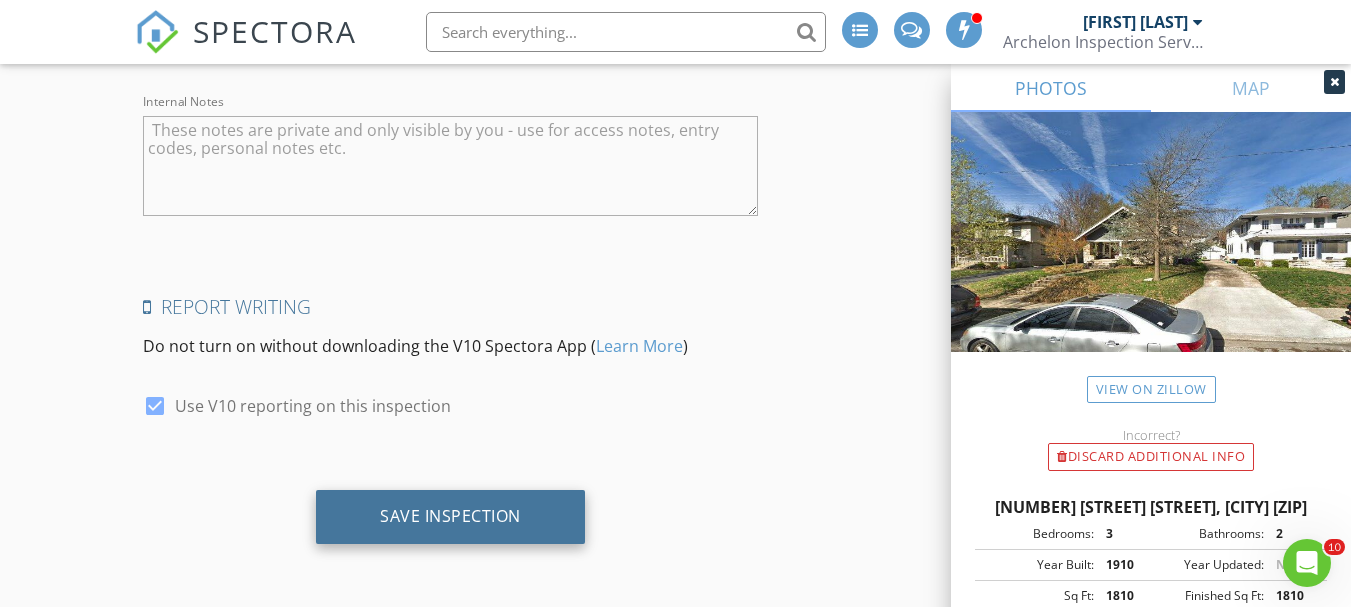 click on "Save Inspection" at bounding box center [450, 517] 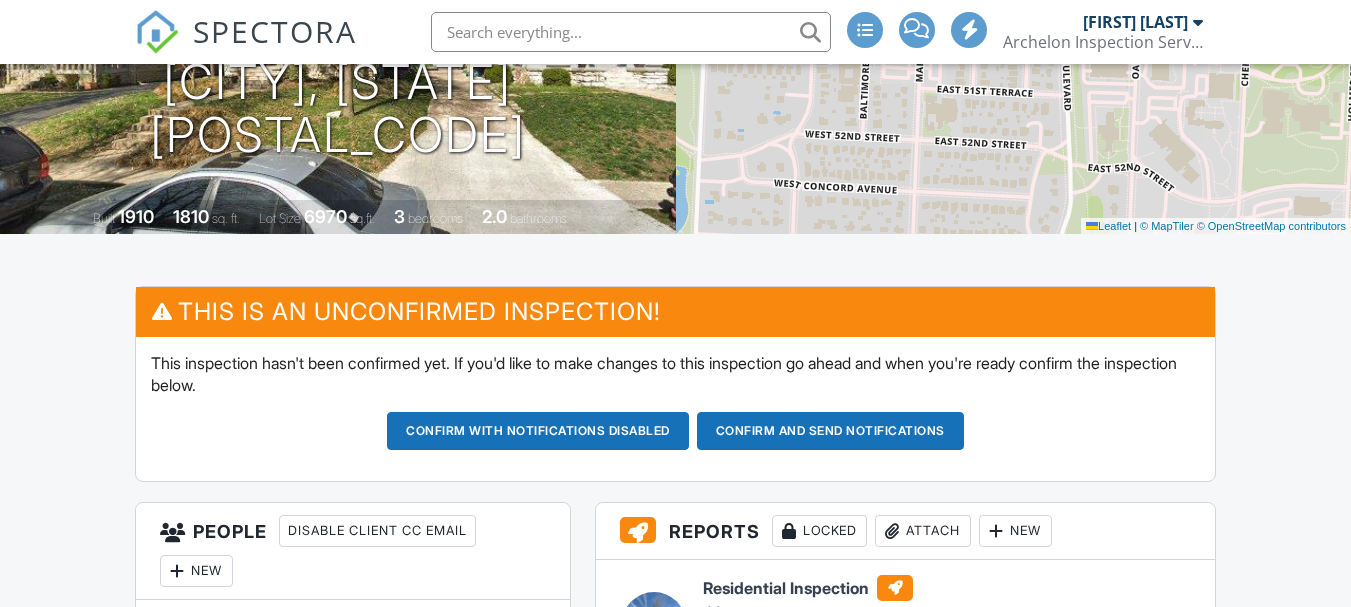 scroll, scrollTop: 600, scrollLeft: 0, axis: vertical 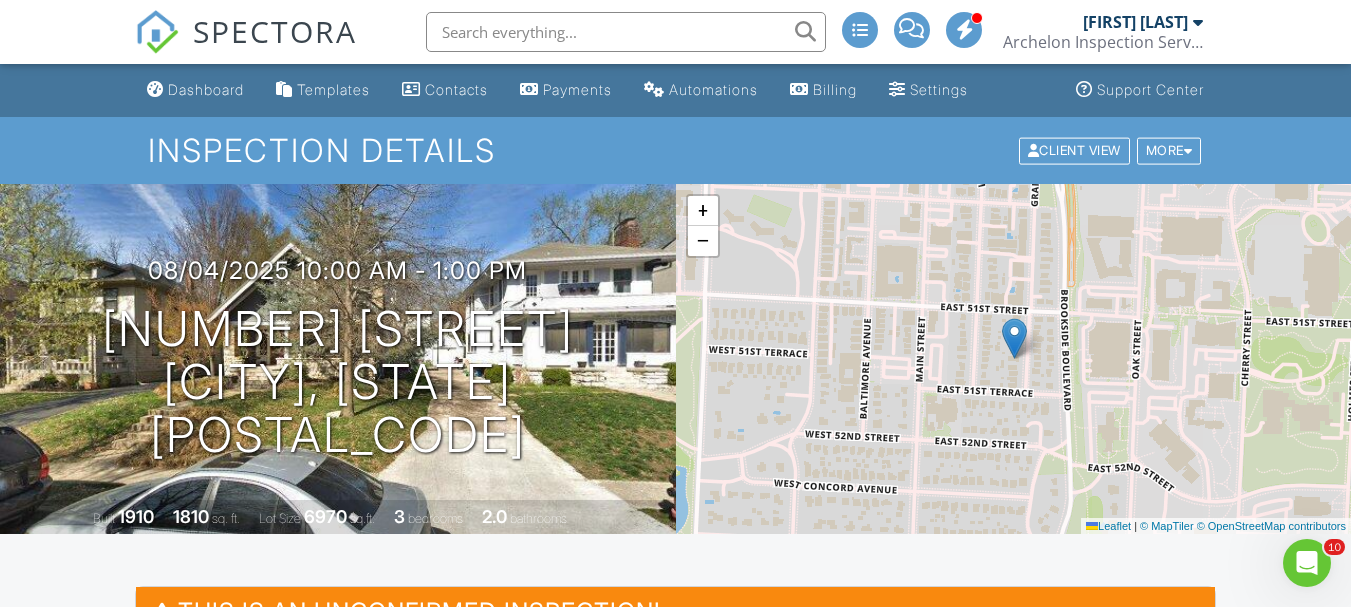 click at bounding box center [626, 32] 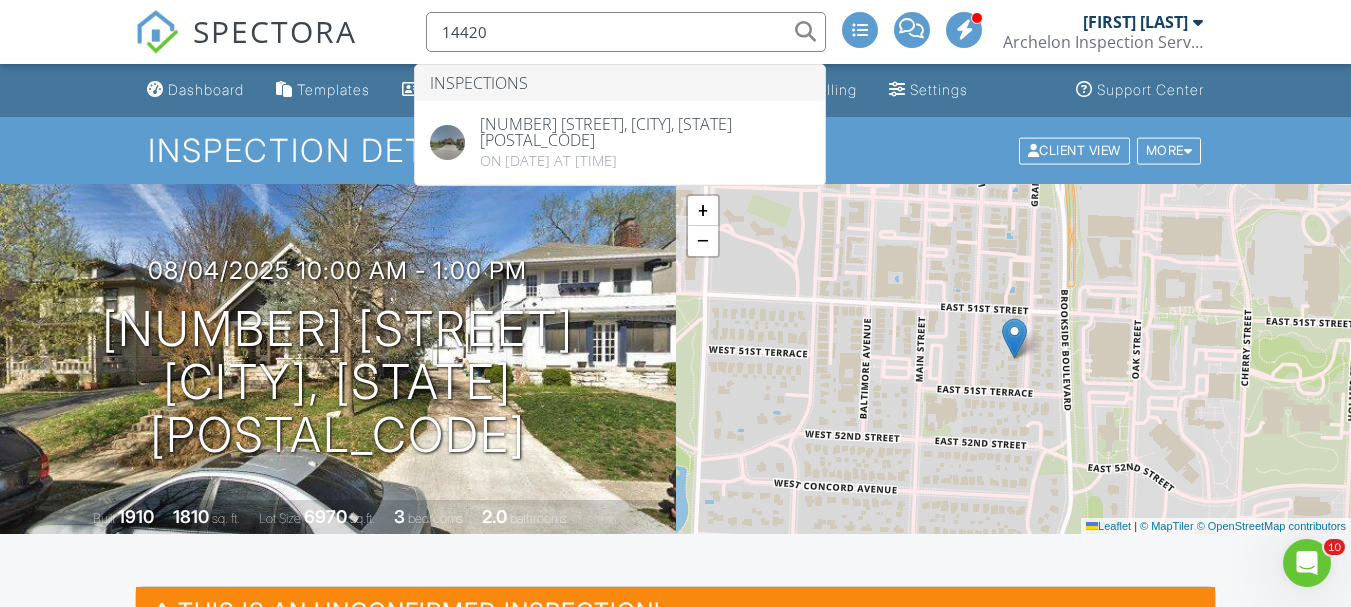 type on "14420" 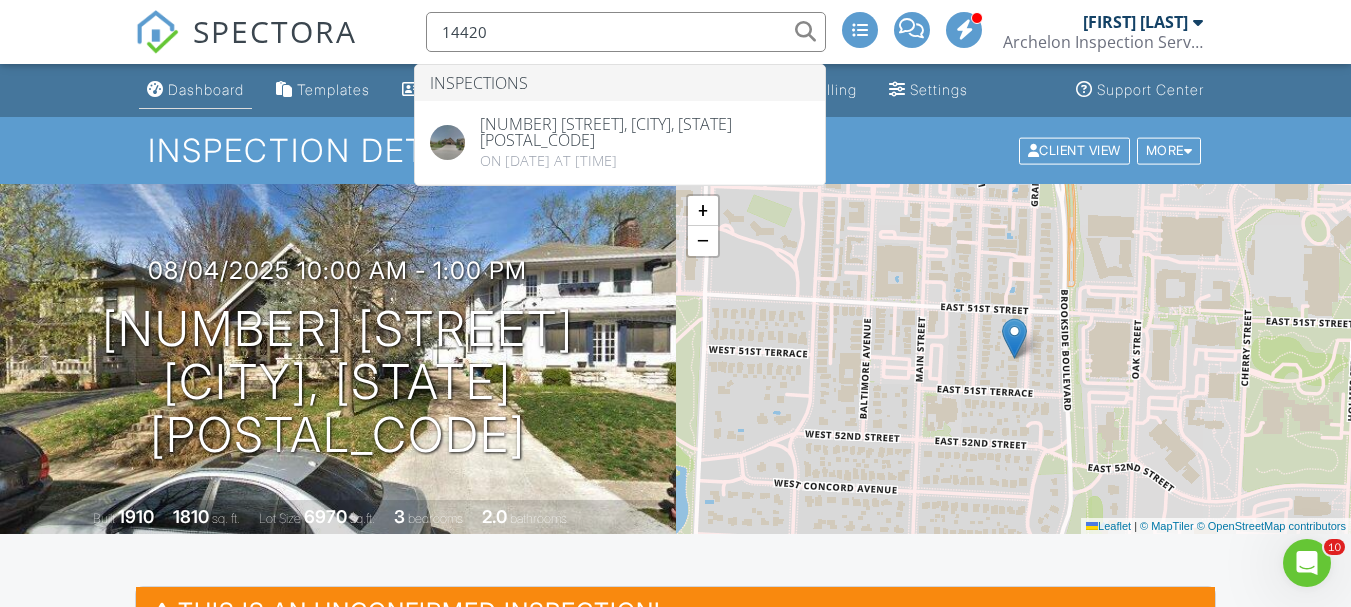 click on "Dashboard" at bounding box center [206, 89] 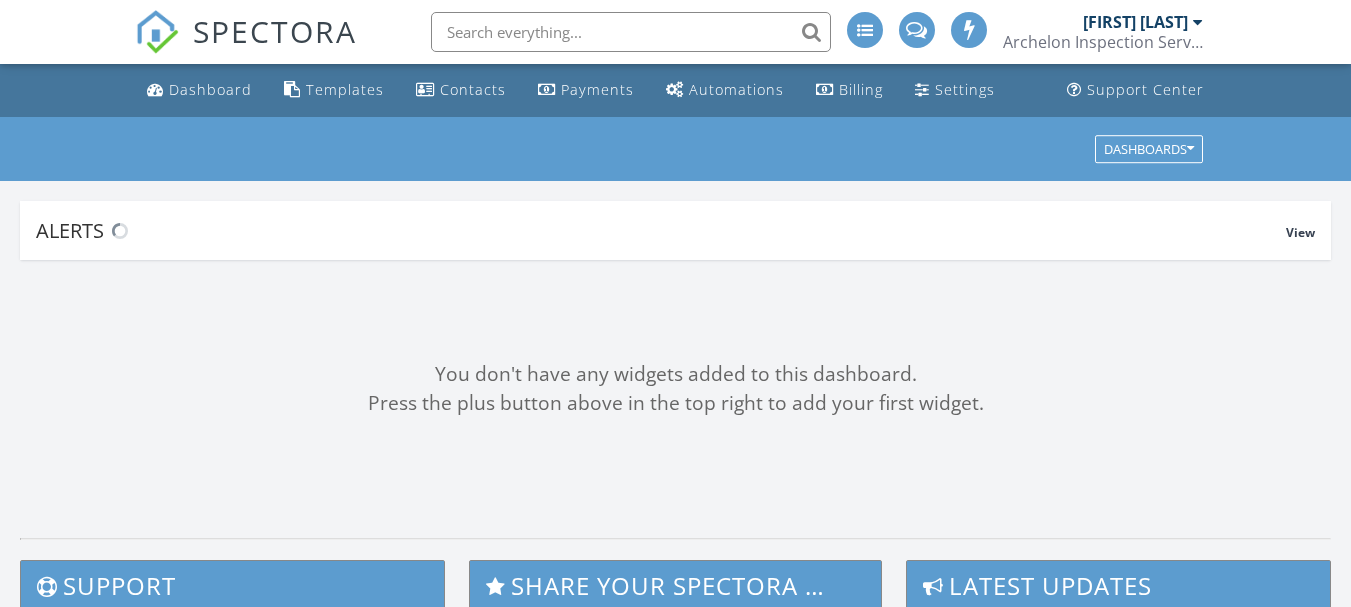 scroll, scrollTop: 0, scrollLeft: 0, axis: both 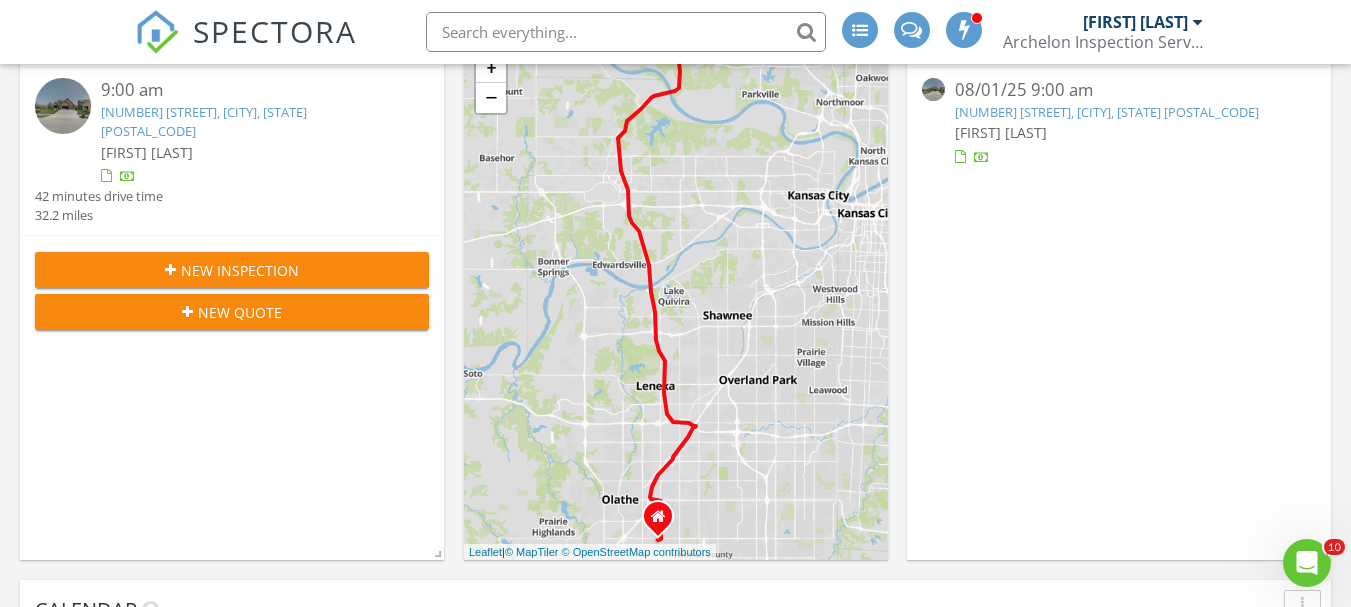 click on "[NUMBER] [STREET], [CITY], [STATE] [POSTAL_CODE]" at bounding box center (204, 121) 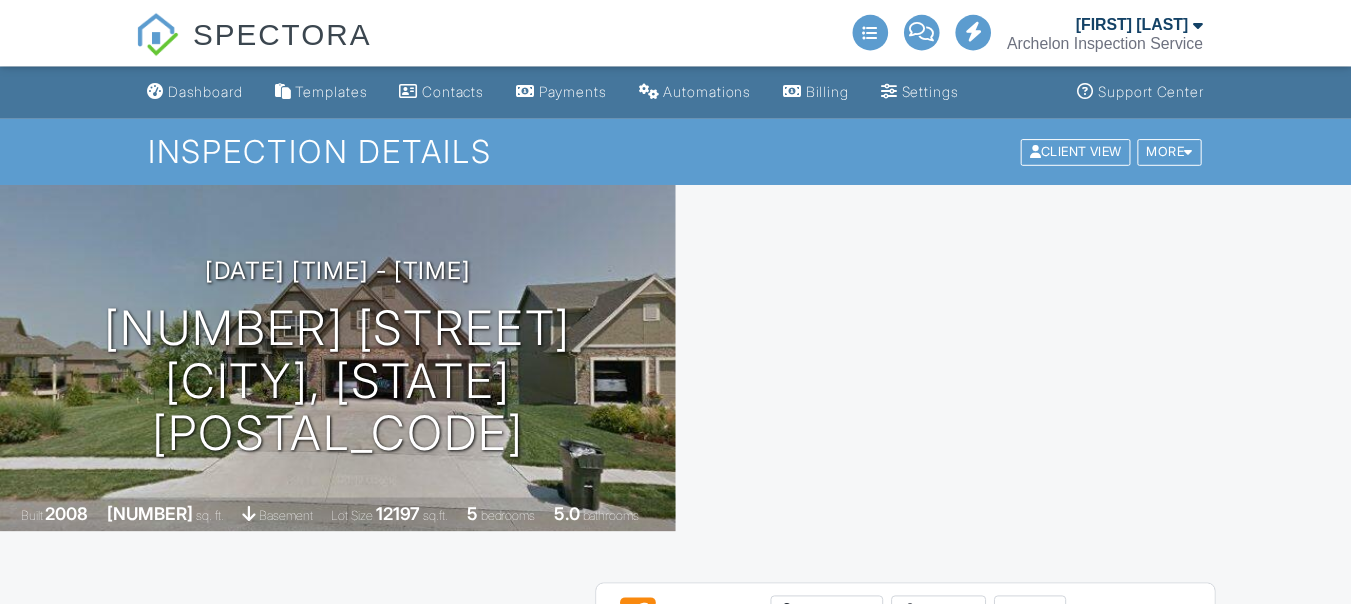 scroll, scrollTop: 0, scrollLeft: 0, axis: both 